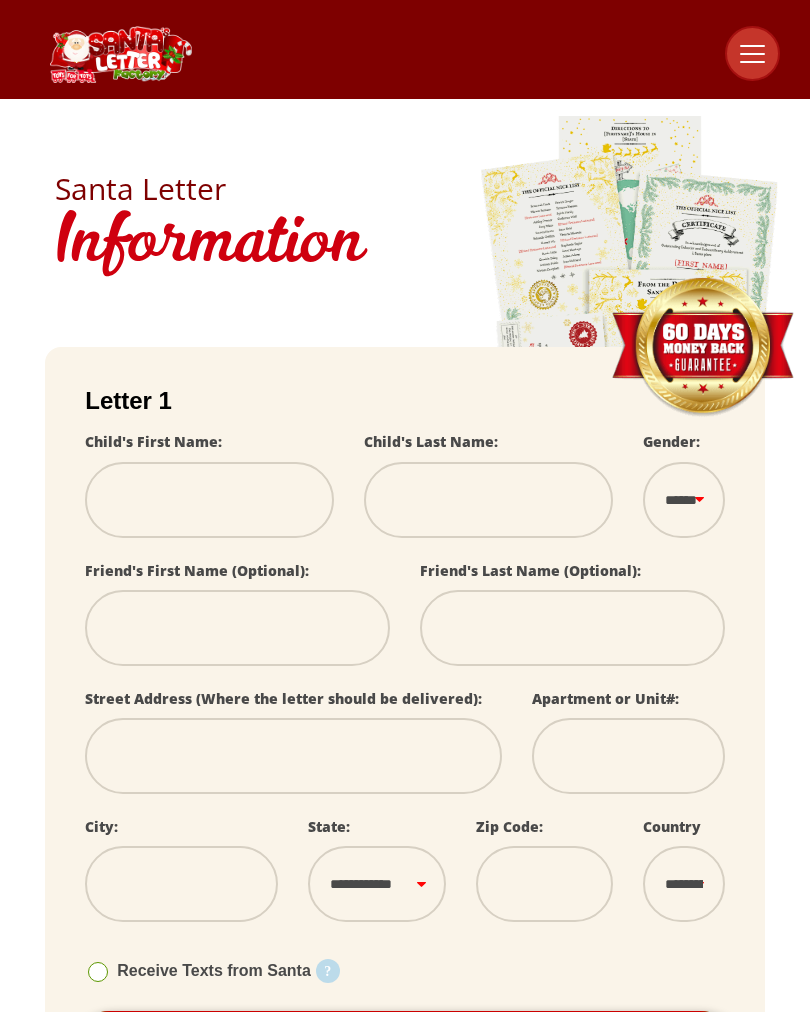 scroll, scrollTop: 0, scrollLeft: 0, axis: both 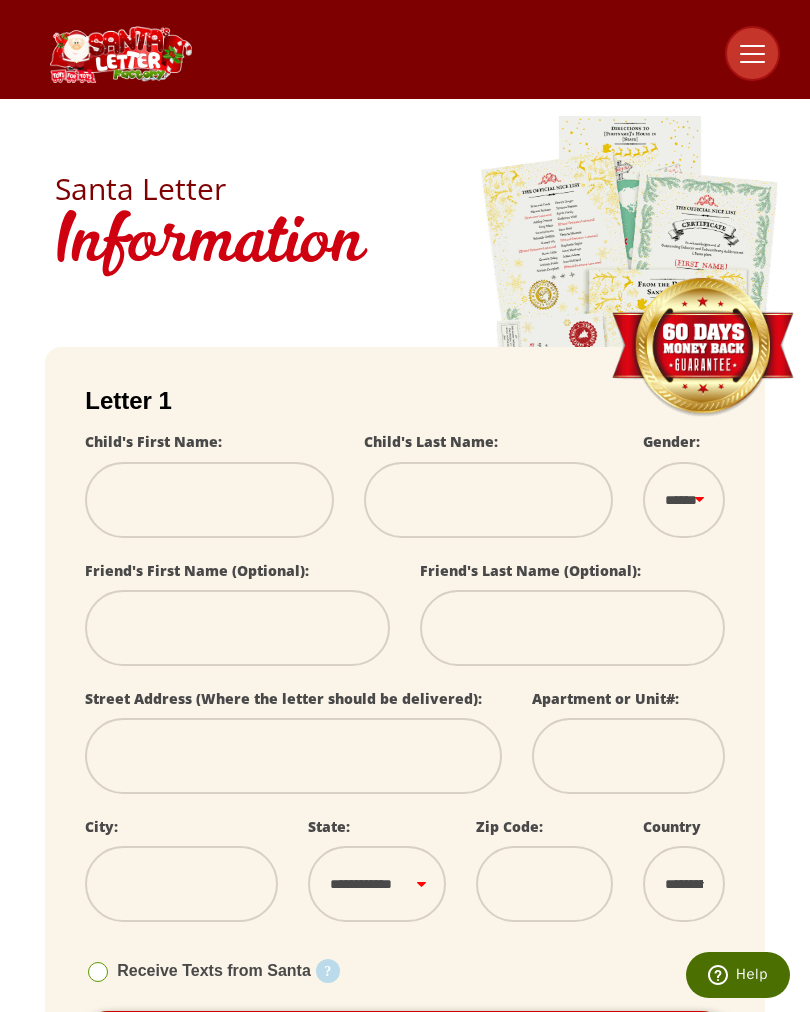 click at bounding box center (209, 500) 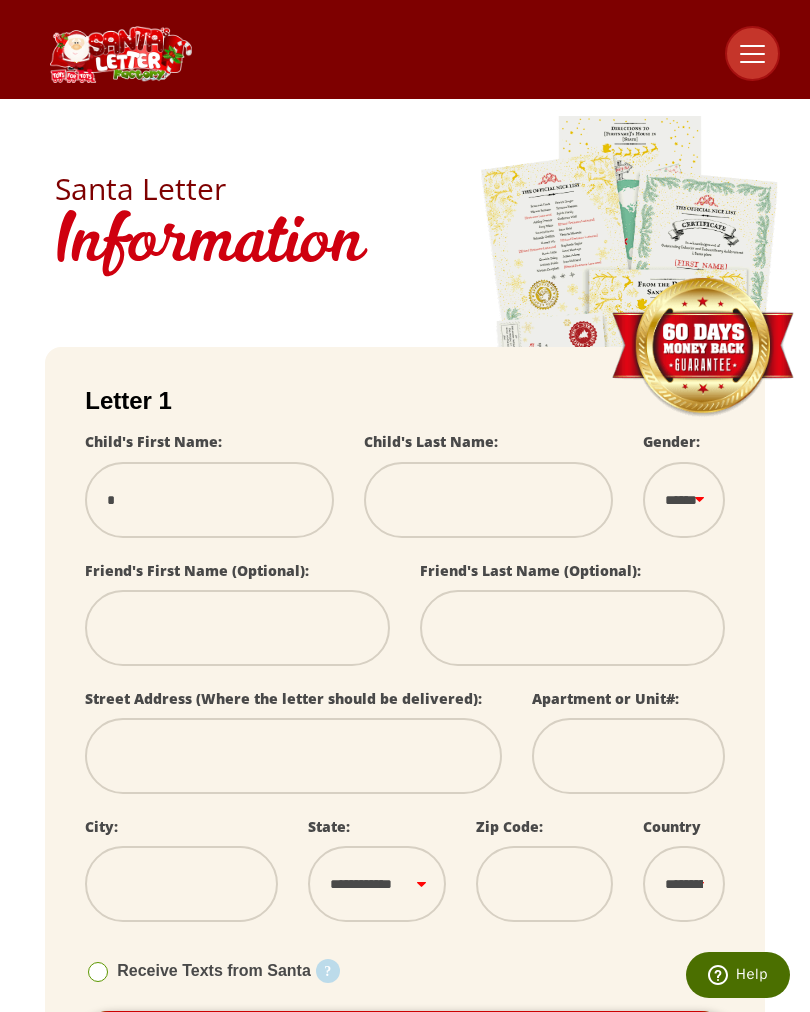 type on "**" 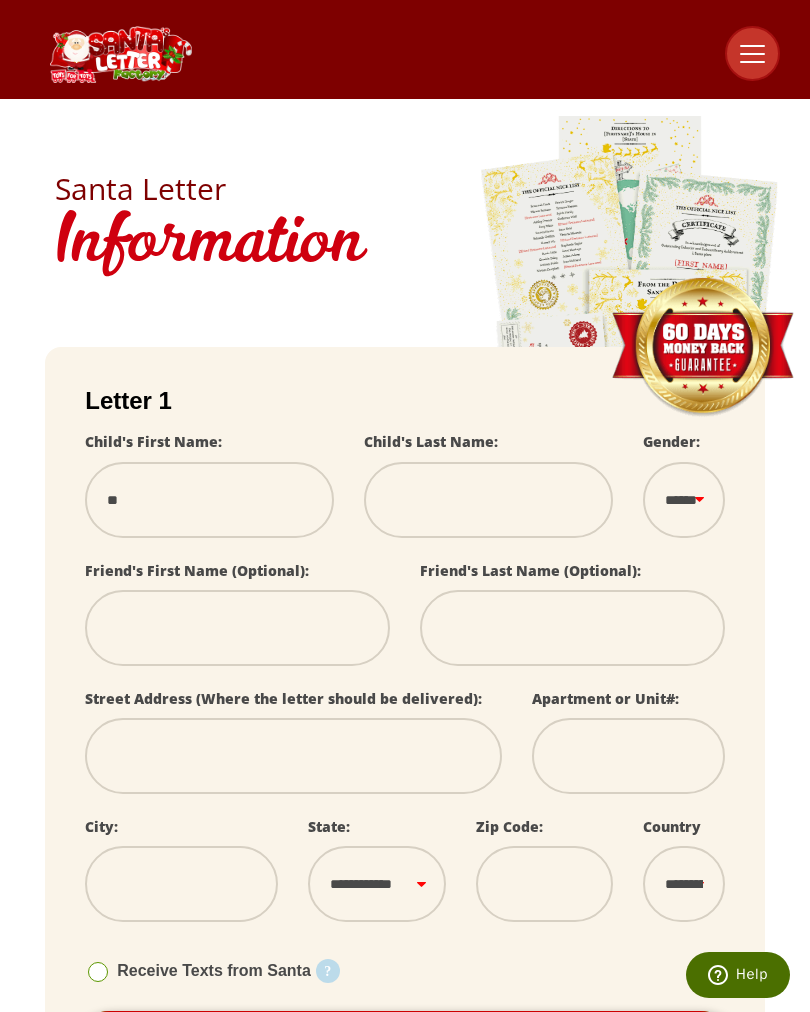 type on "***" 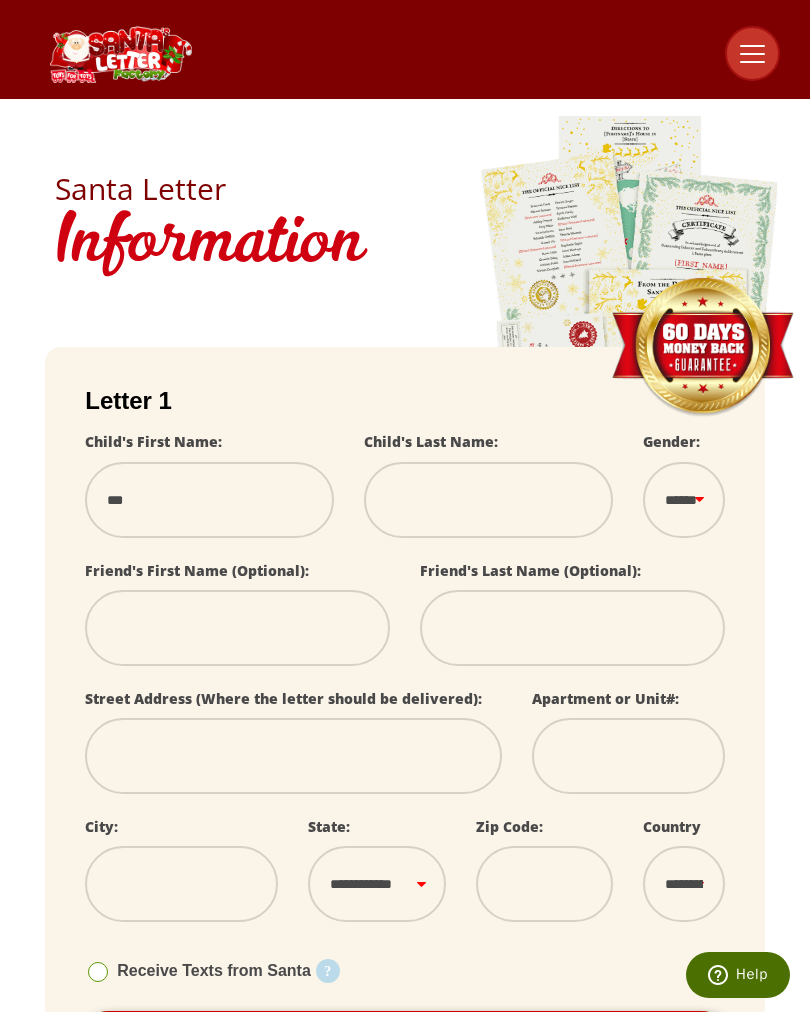 select 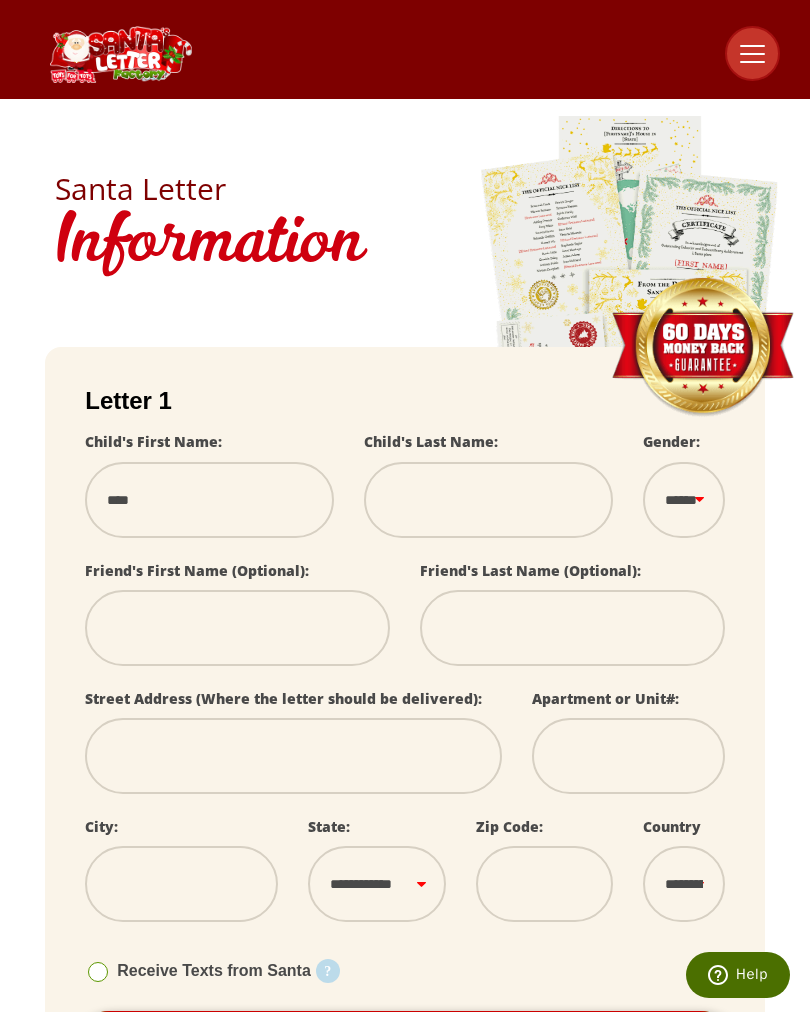 type on "****" 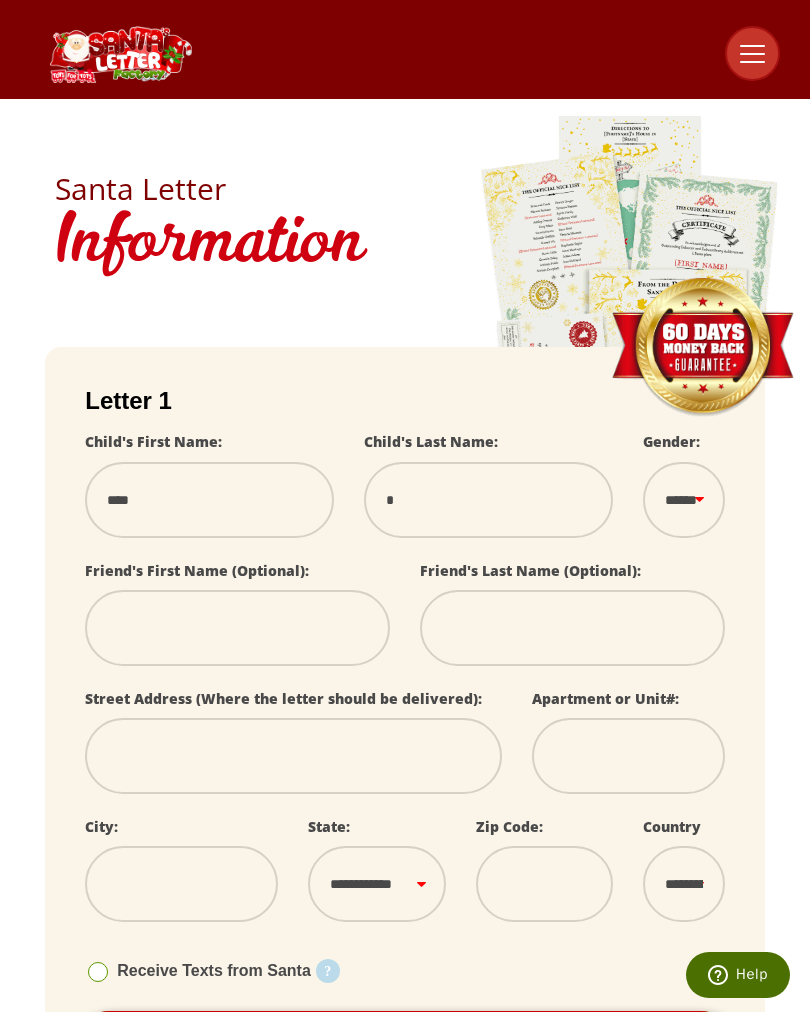 type on "**" 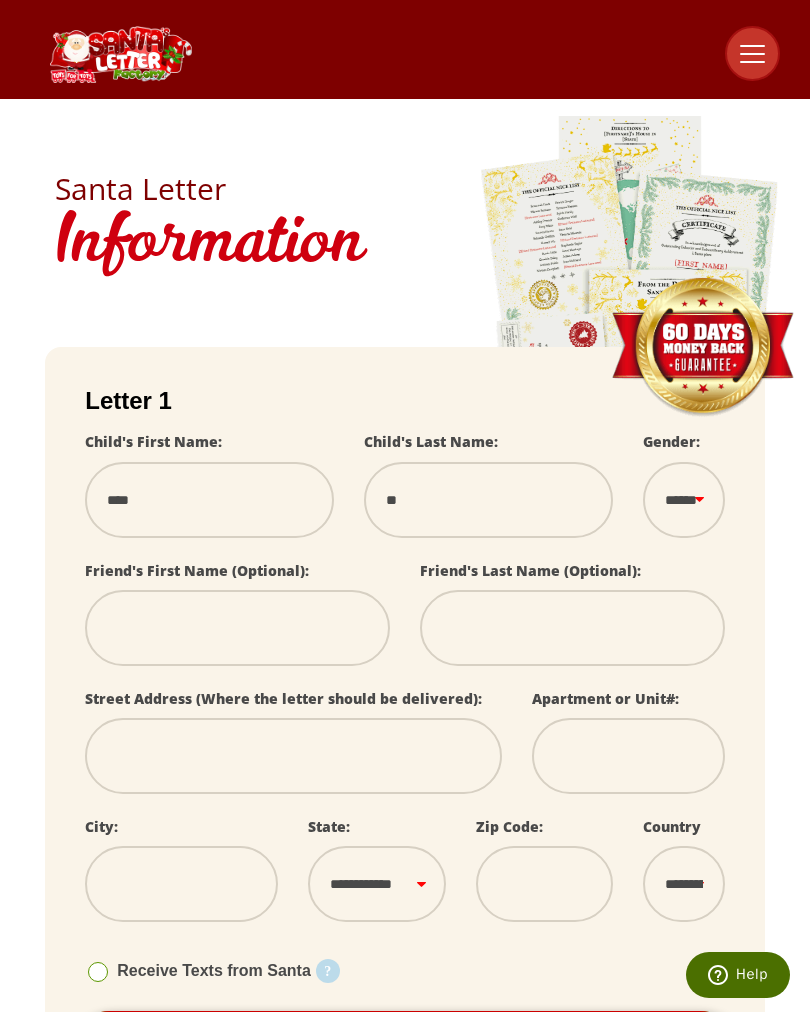 type on "***" 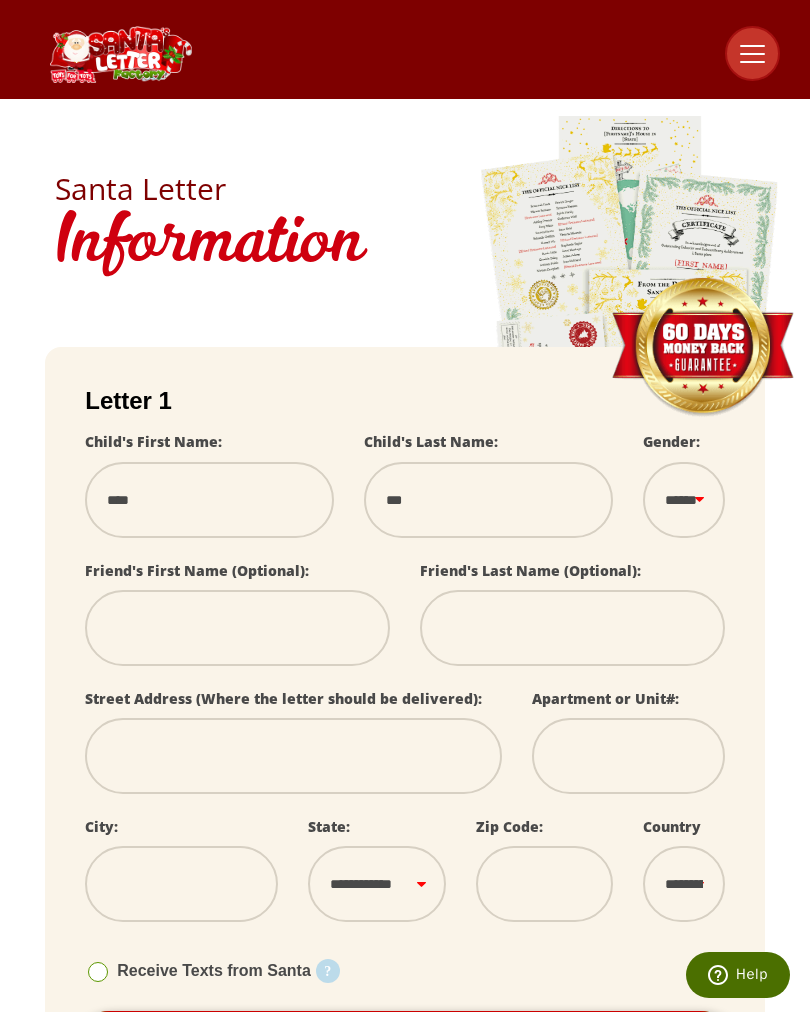 select 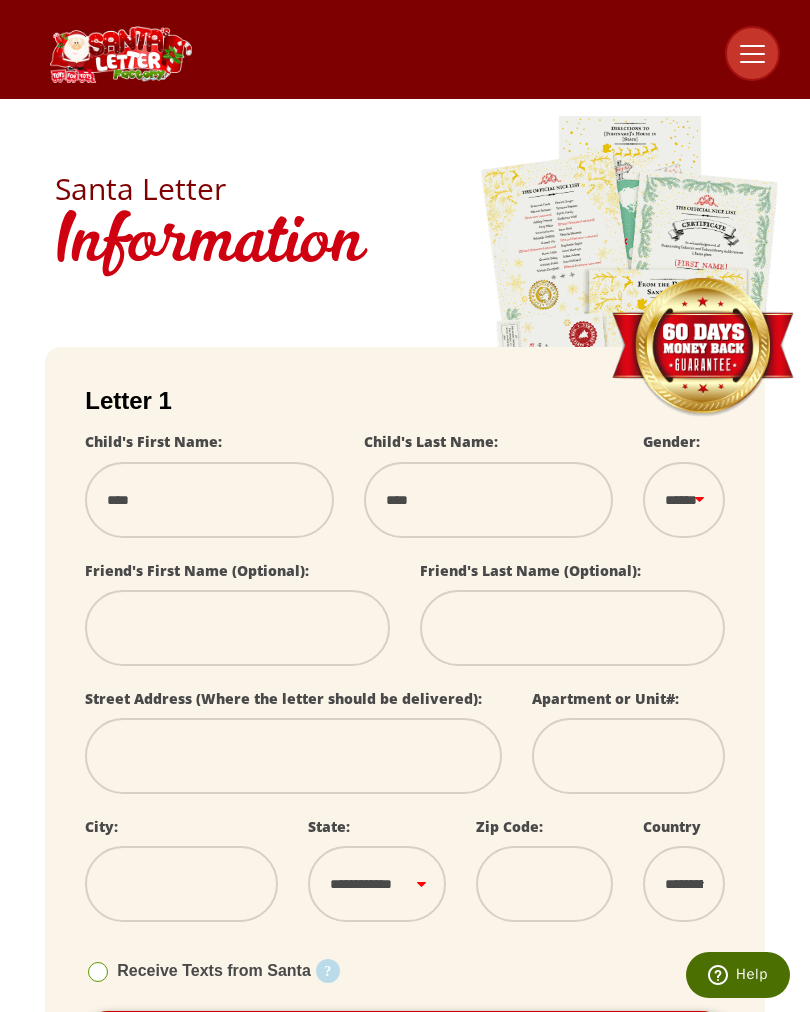 type on "*****" 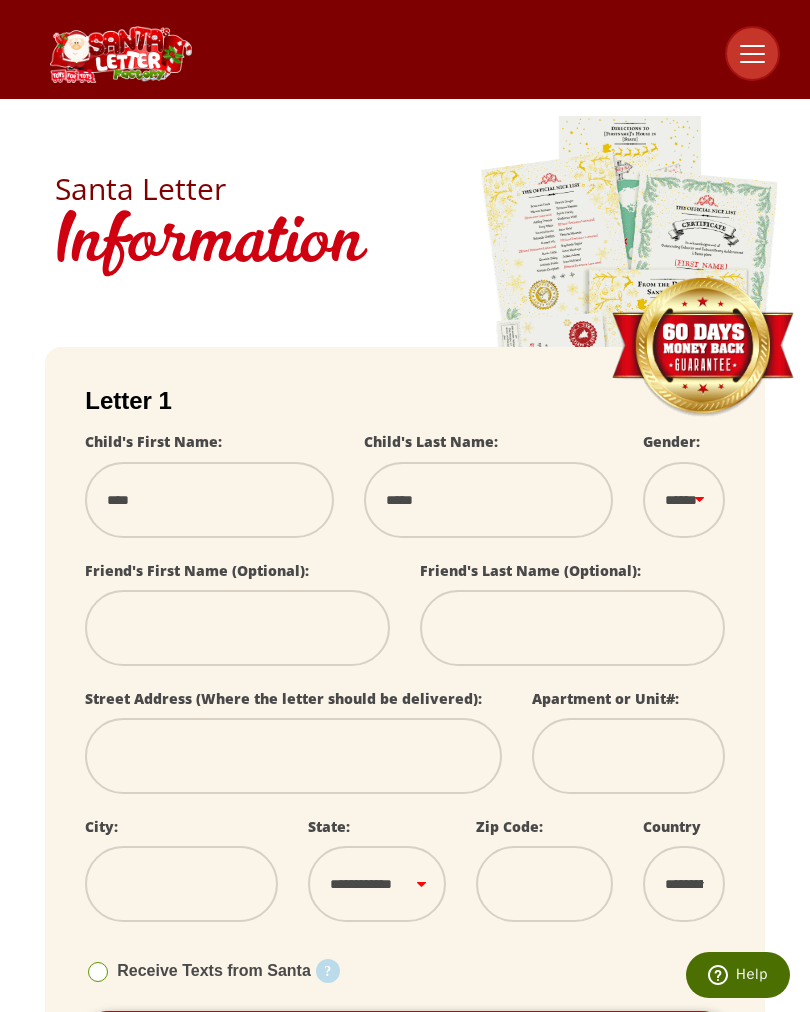 type on "******" 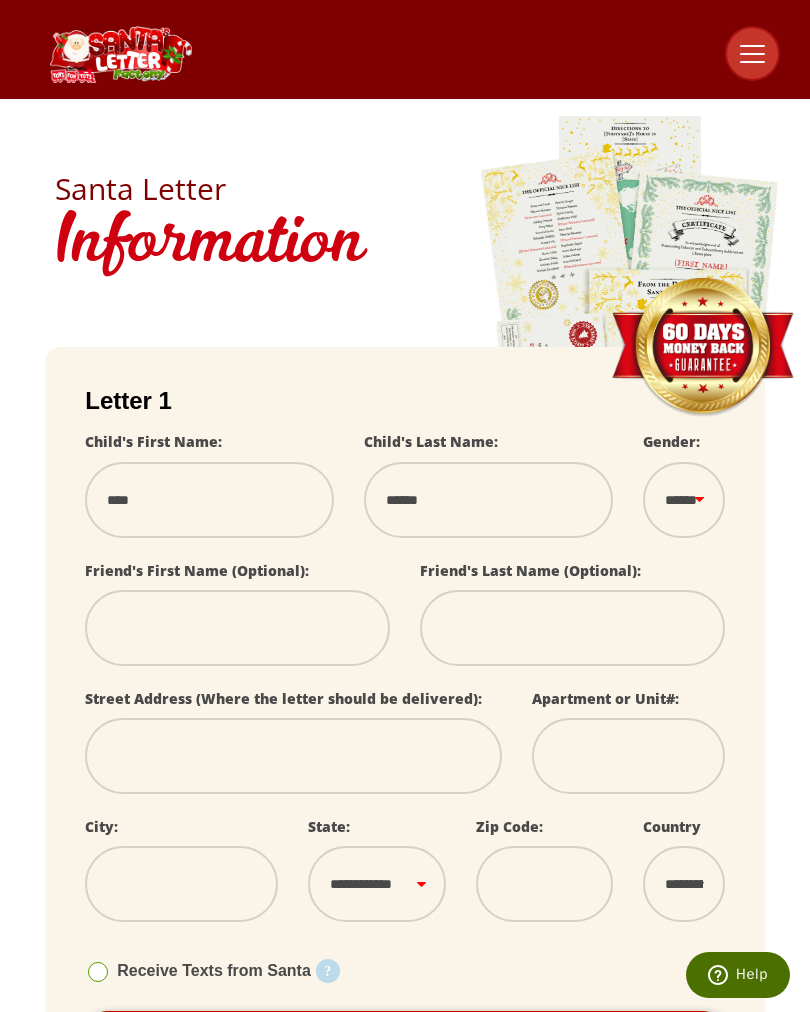 type on "*******" 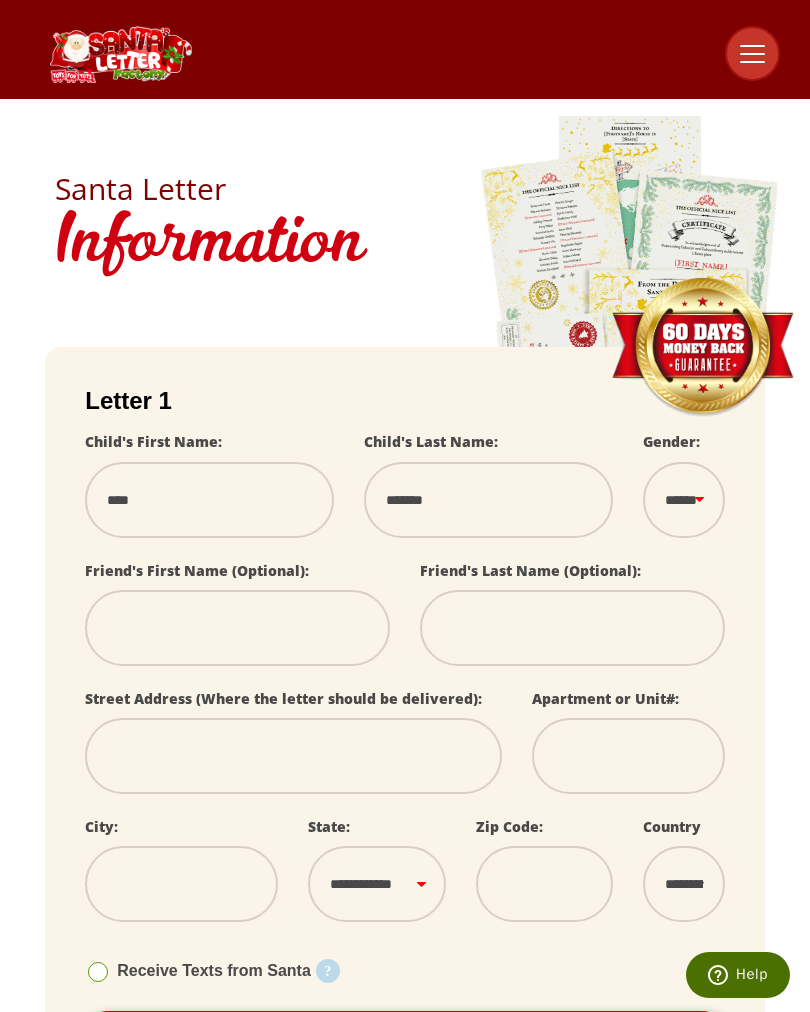 type on "********" 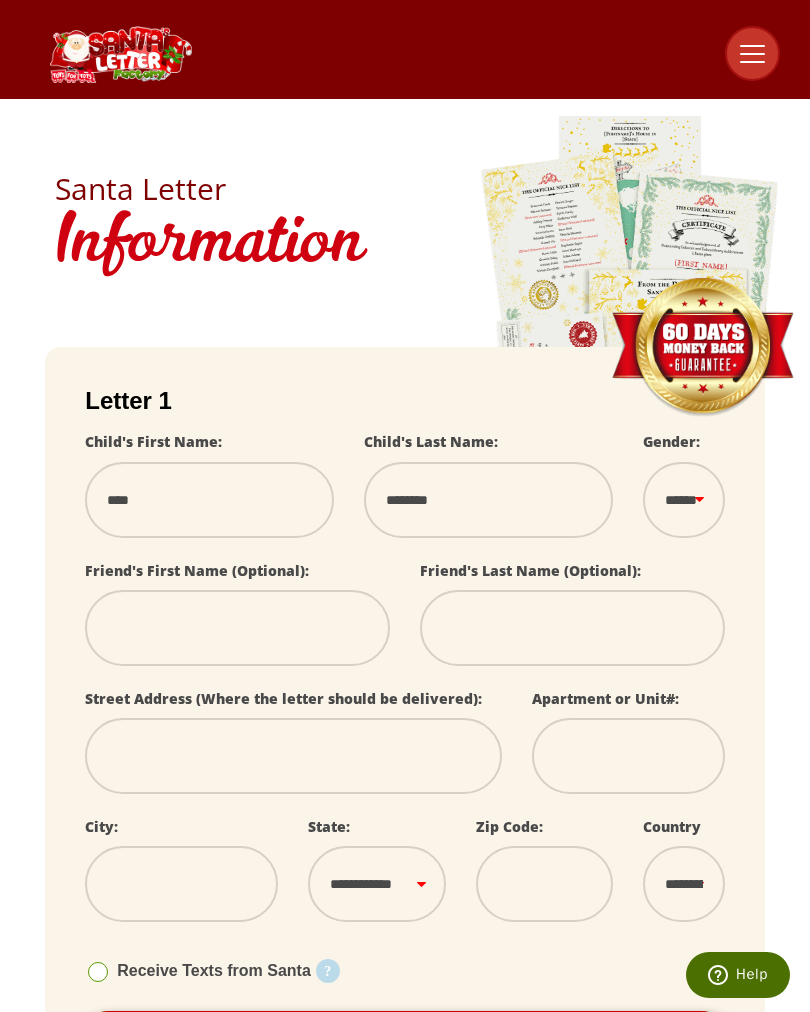 type on "*********" 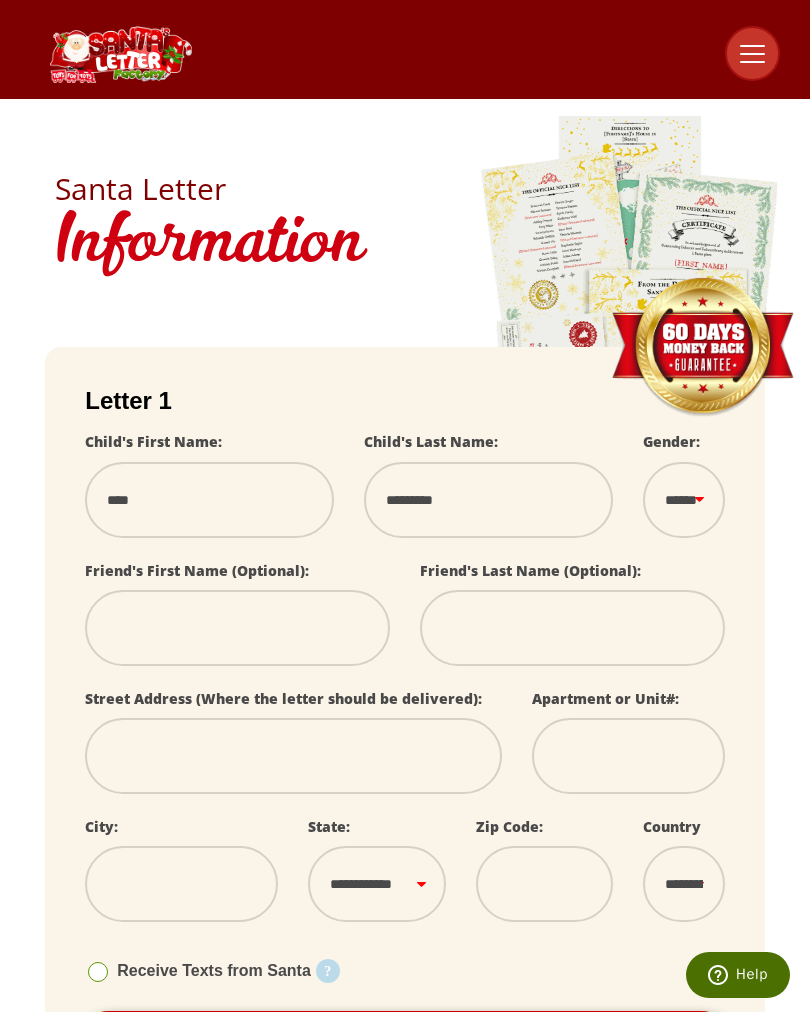 type on "*********" 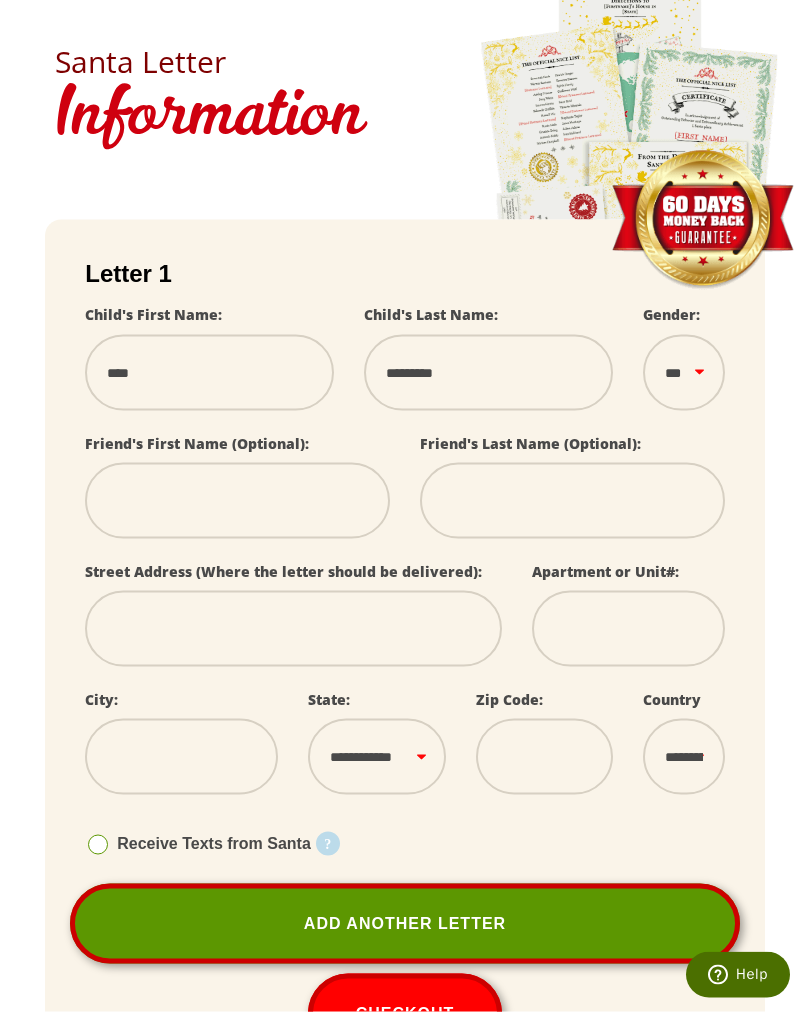 scroll, scrollTop: 131, scrollLeft: 0, axis: vertical 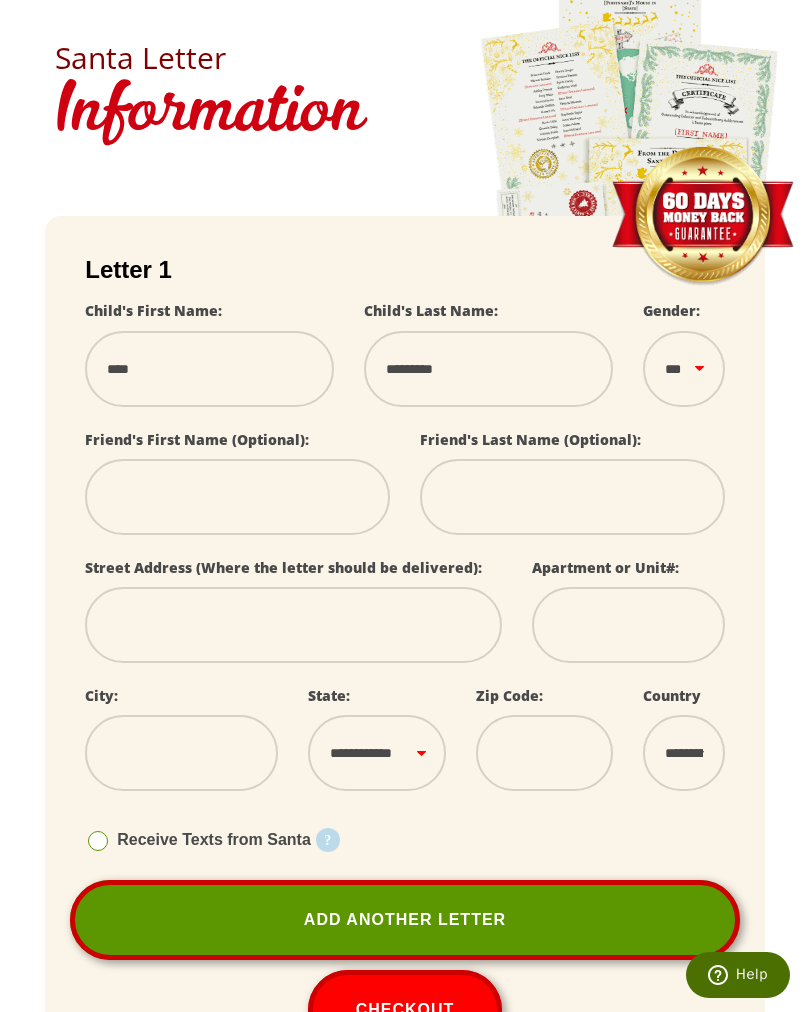 click at bounding box center (237, 497) 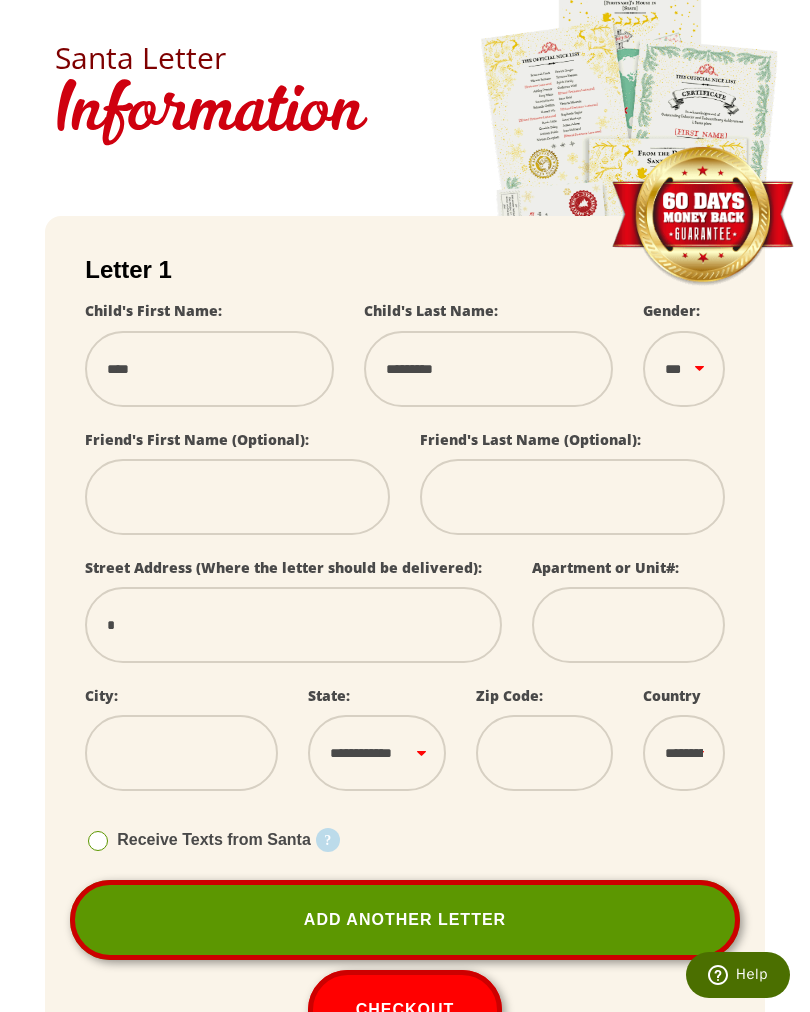 select 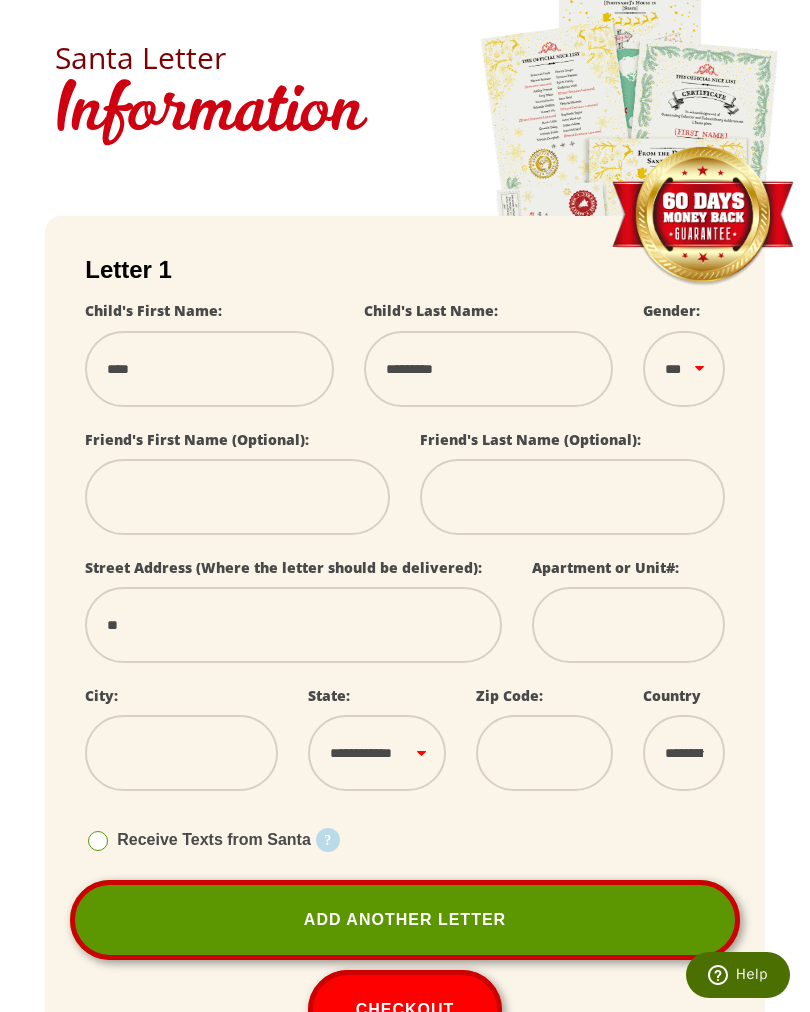 type on "***" 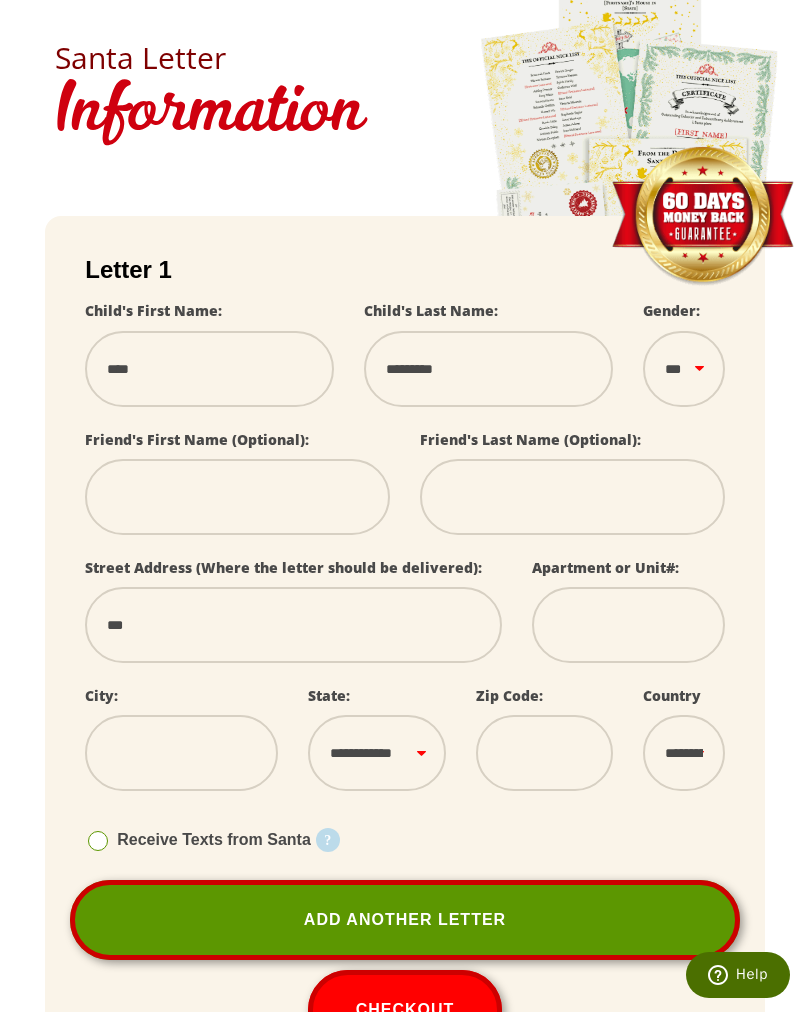 type on "****" 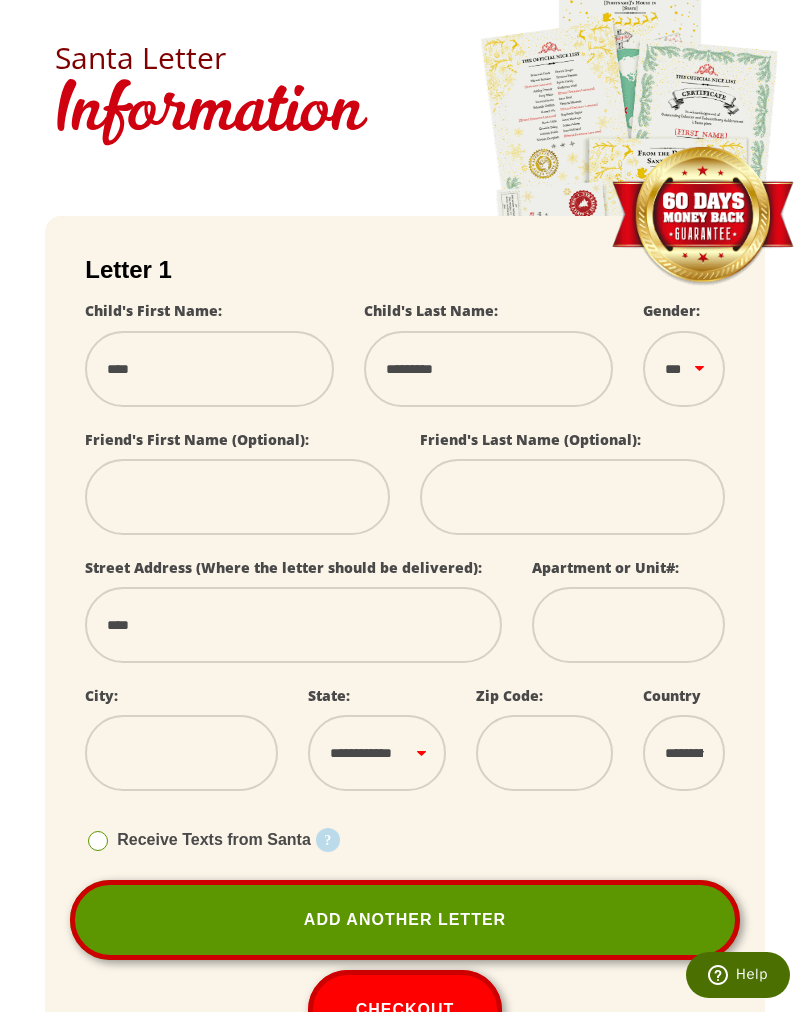 type on "****" 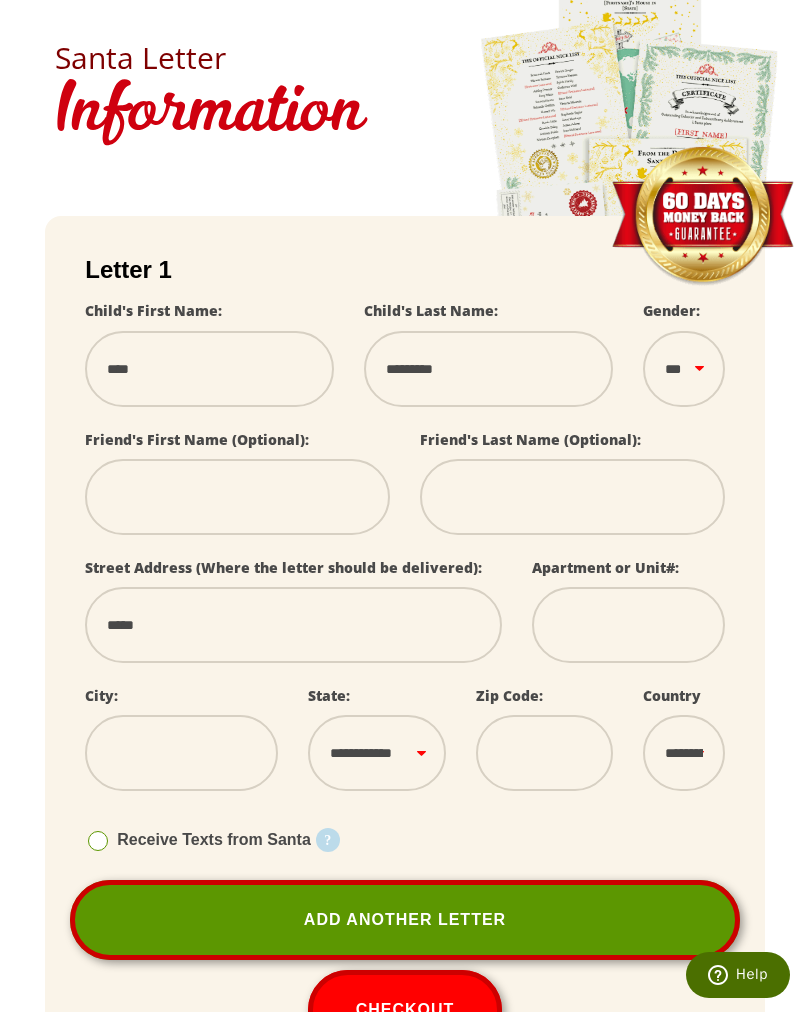 select 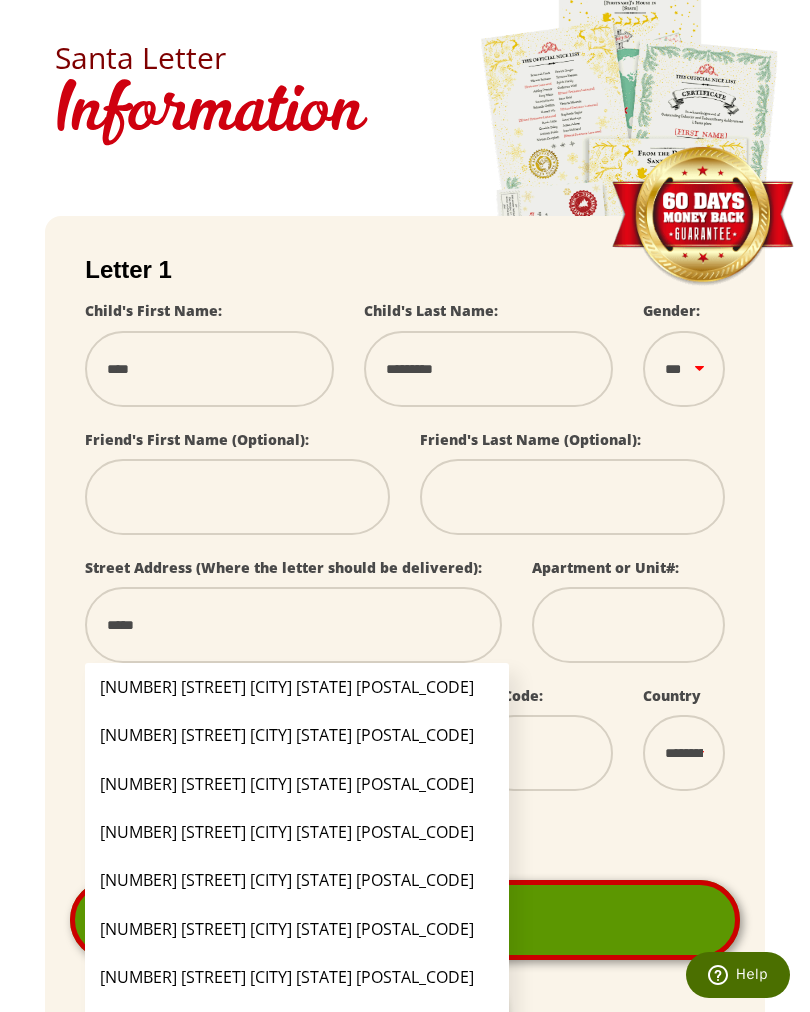 type on "******" 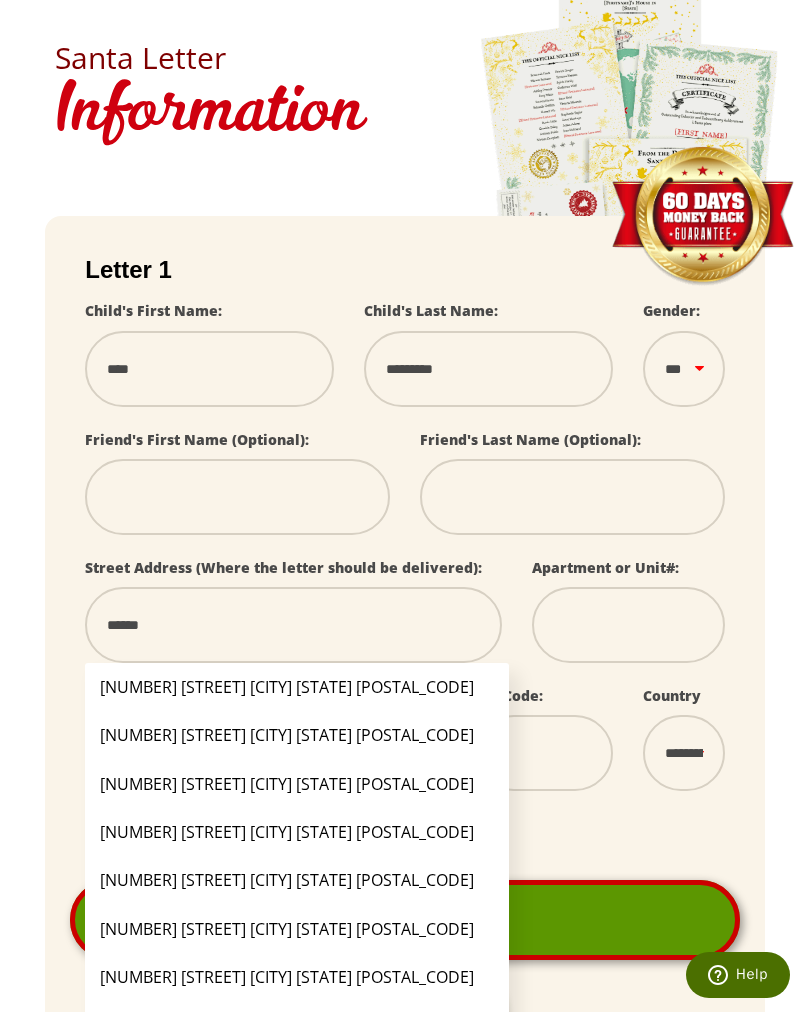 select 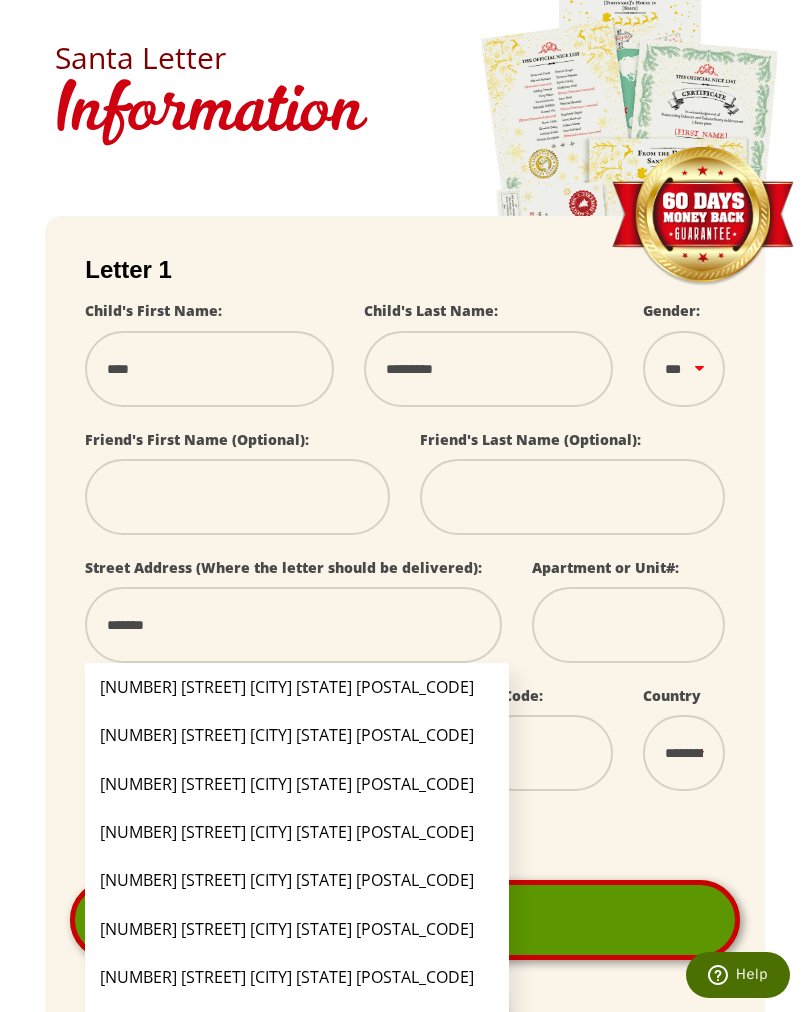 type on "********" 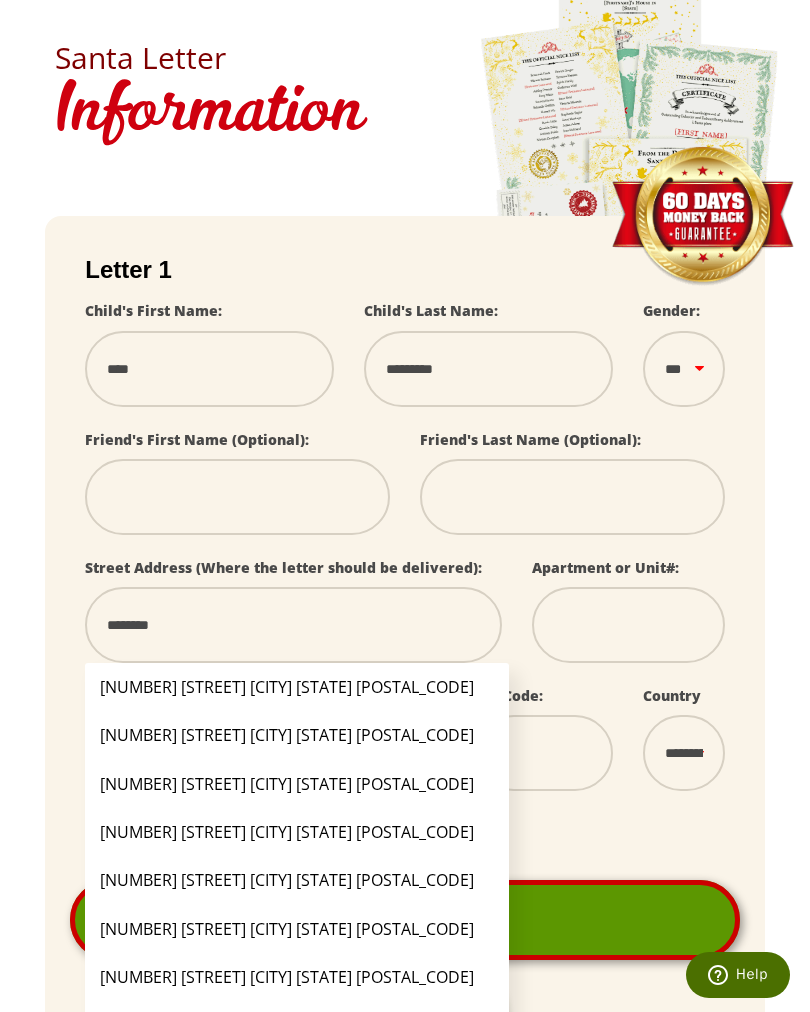 type on "*********" 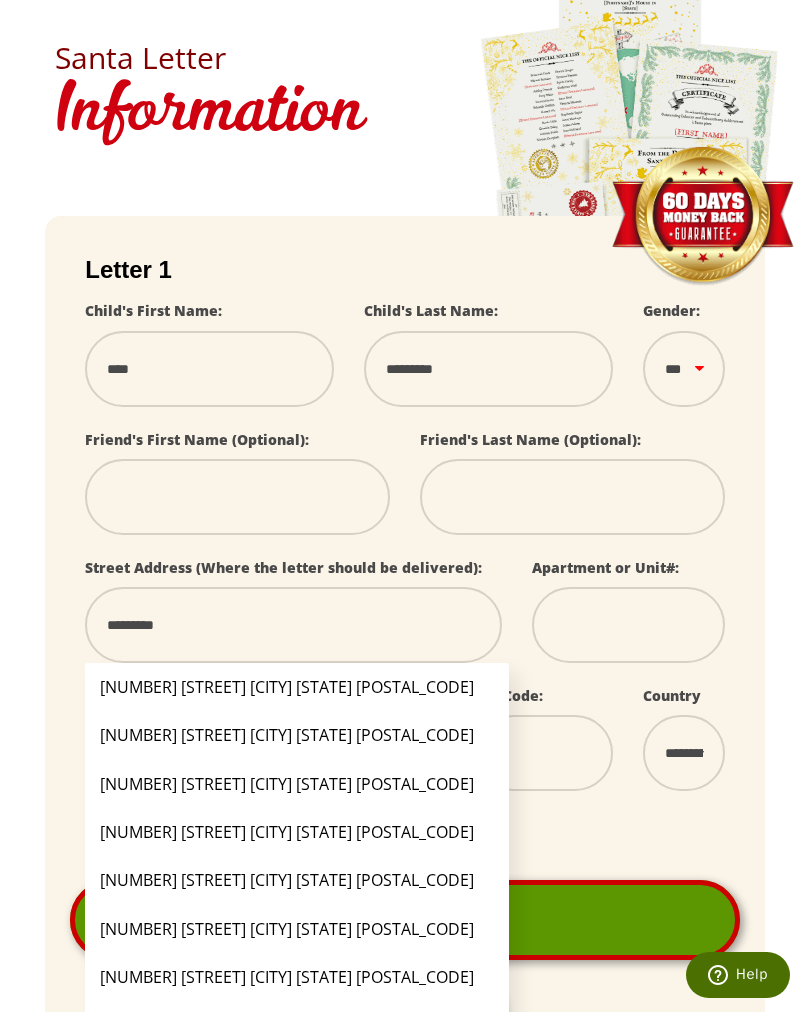 type on "**********" 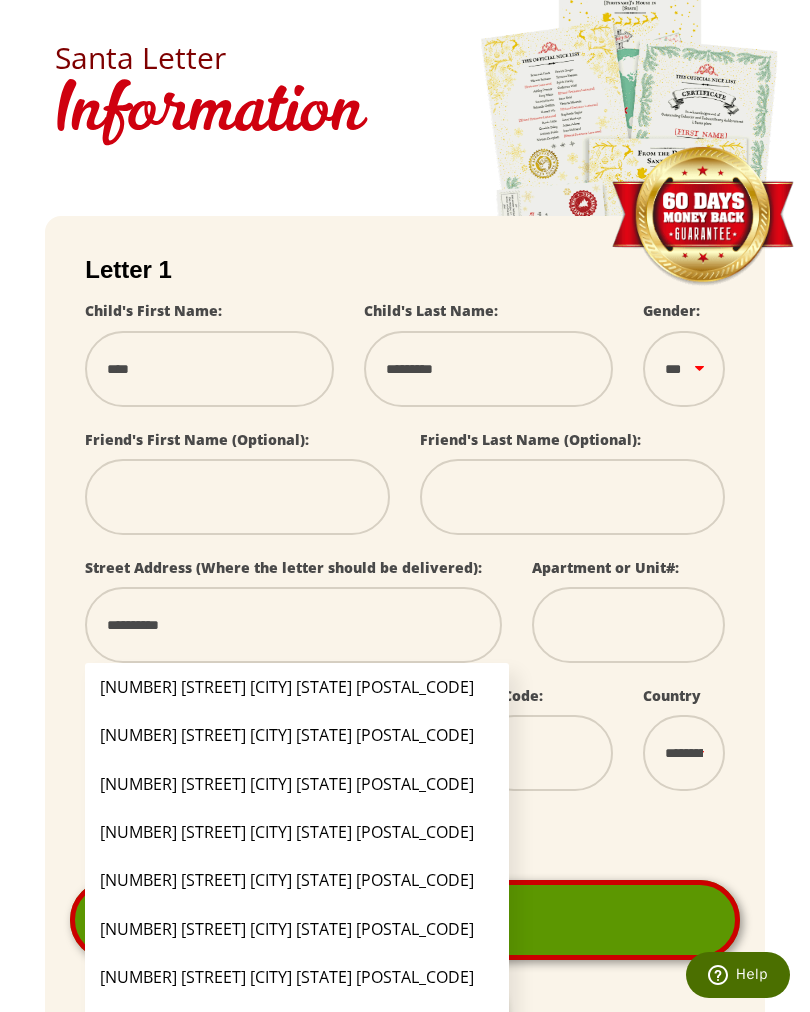 type on "**********" 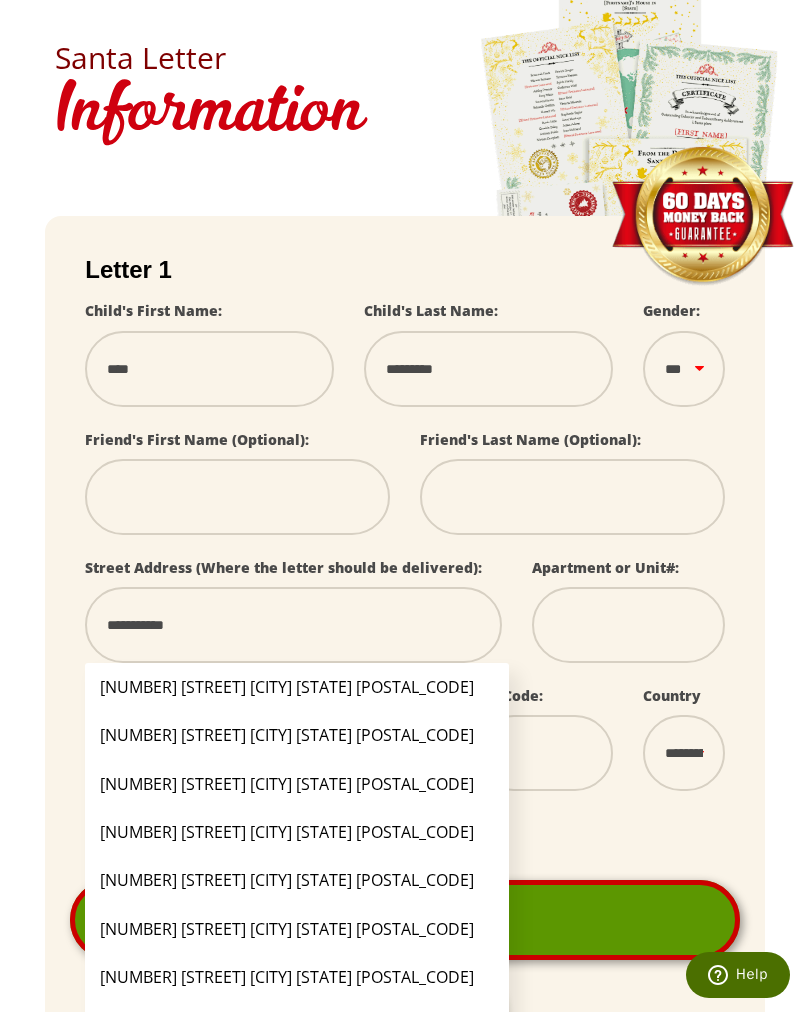 type on "**********" 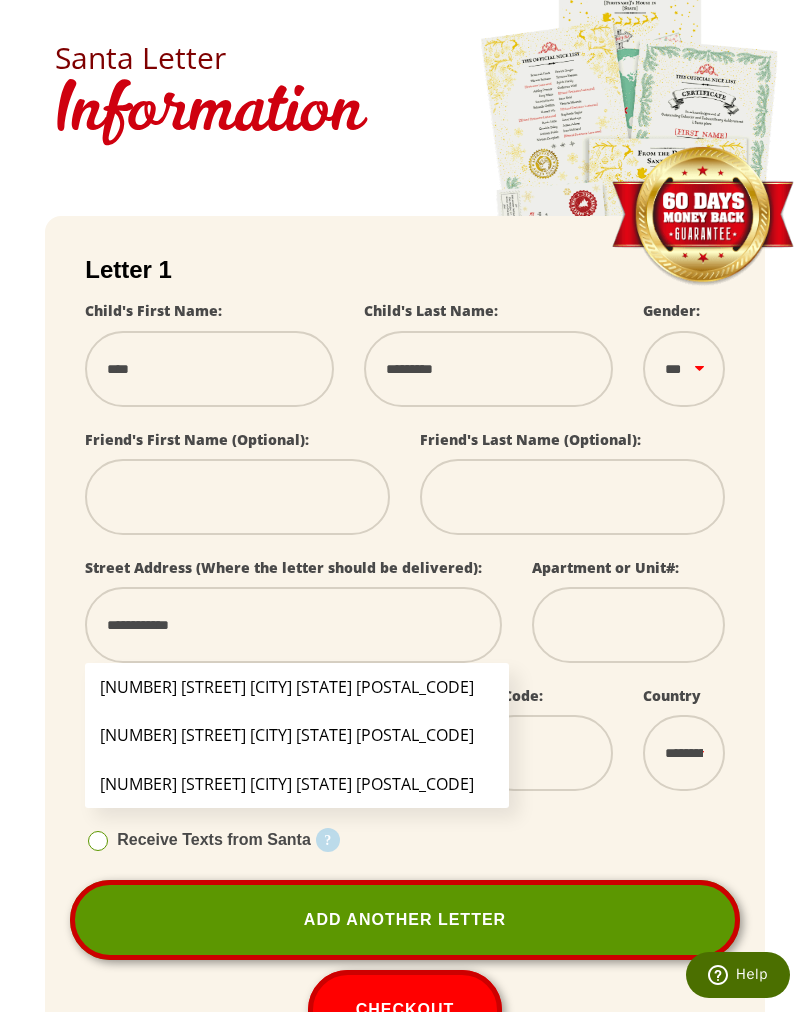 type on "**********" 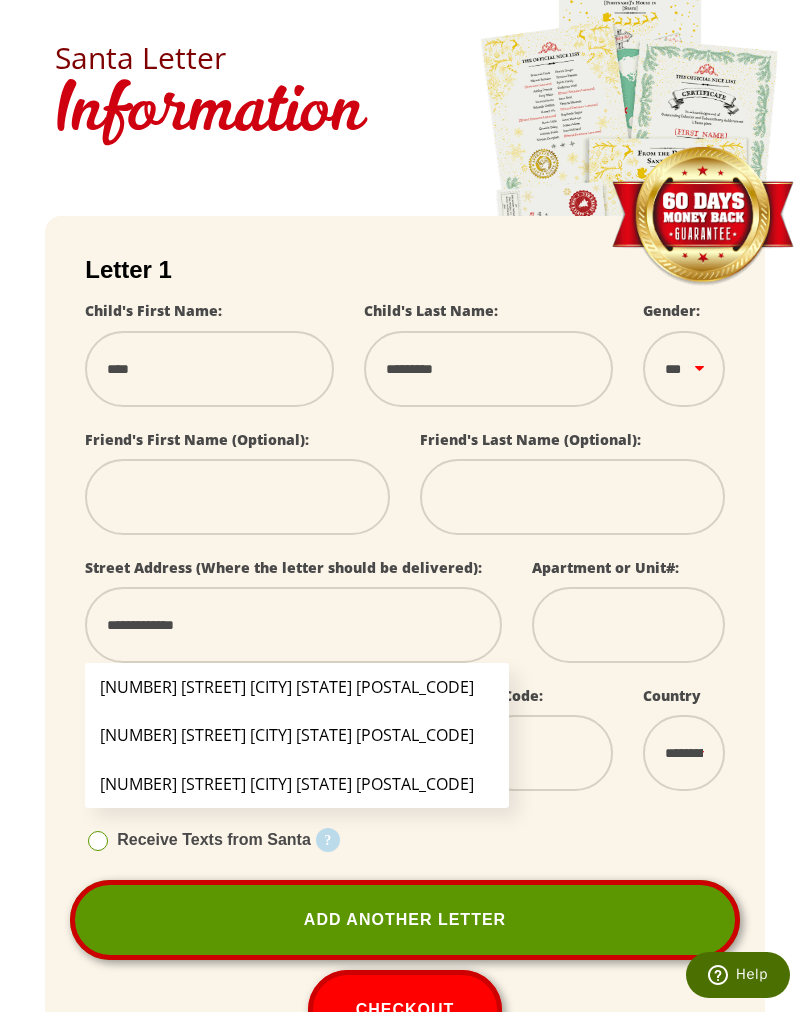 type on "**********" 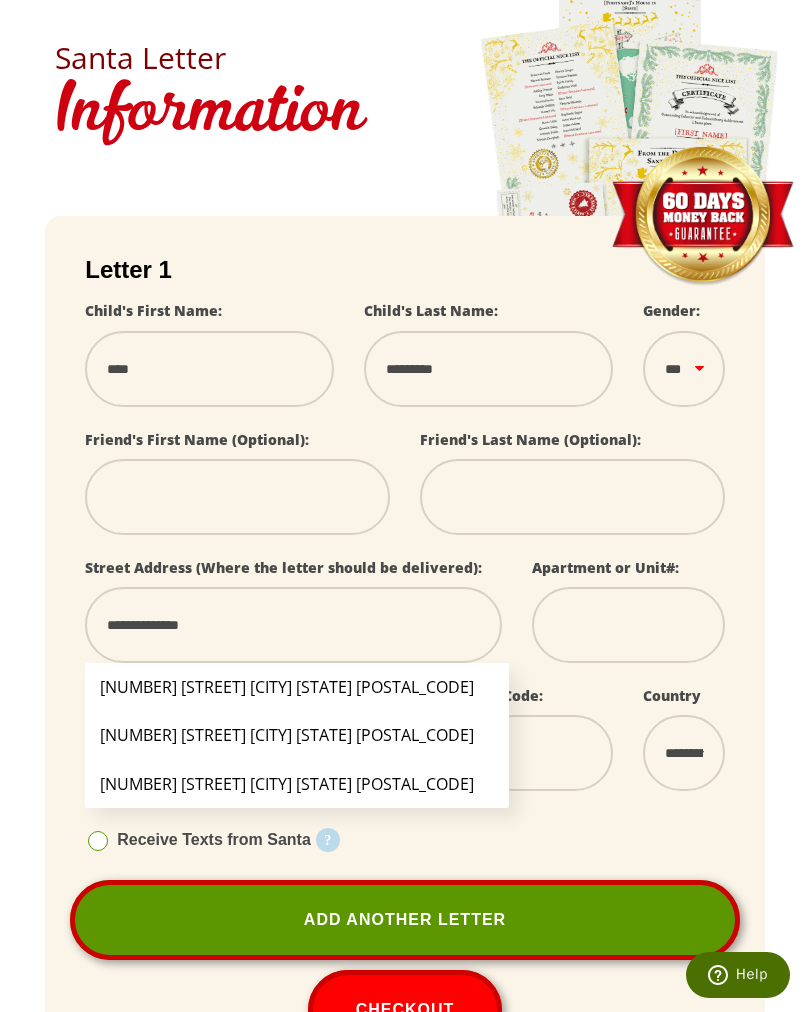 select 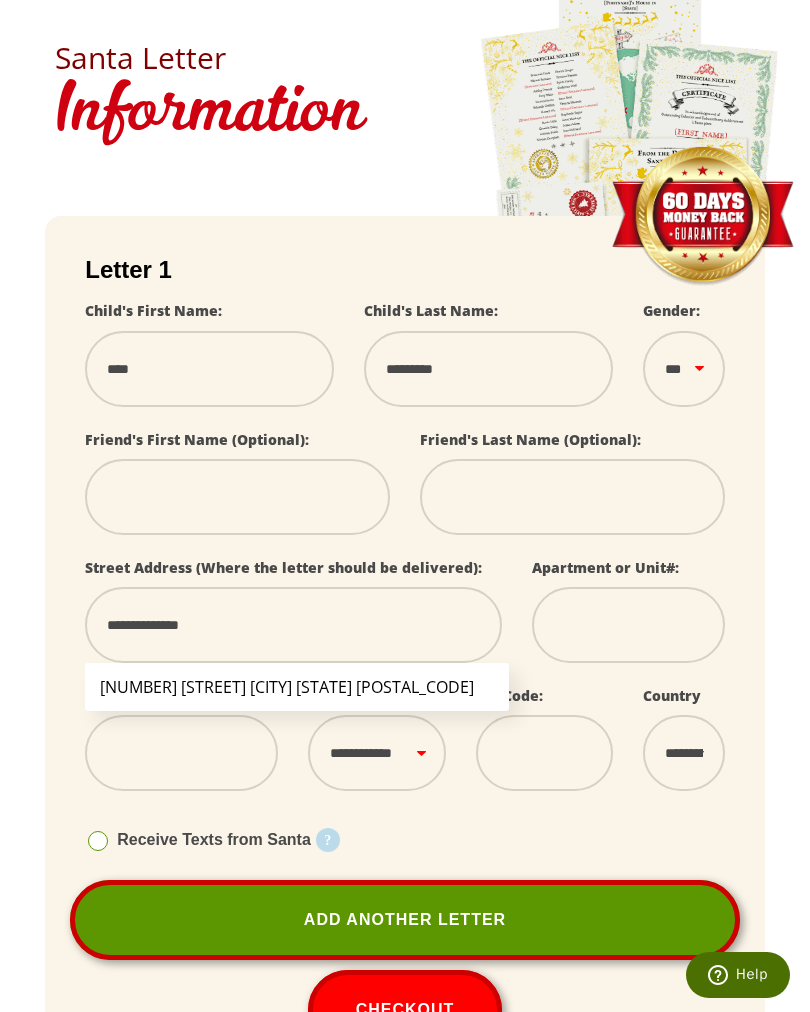 type on "**********" 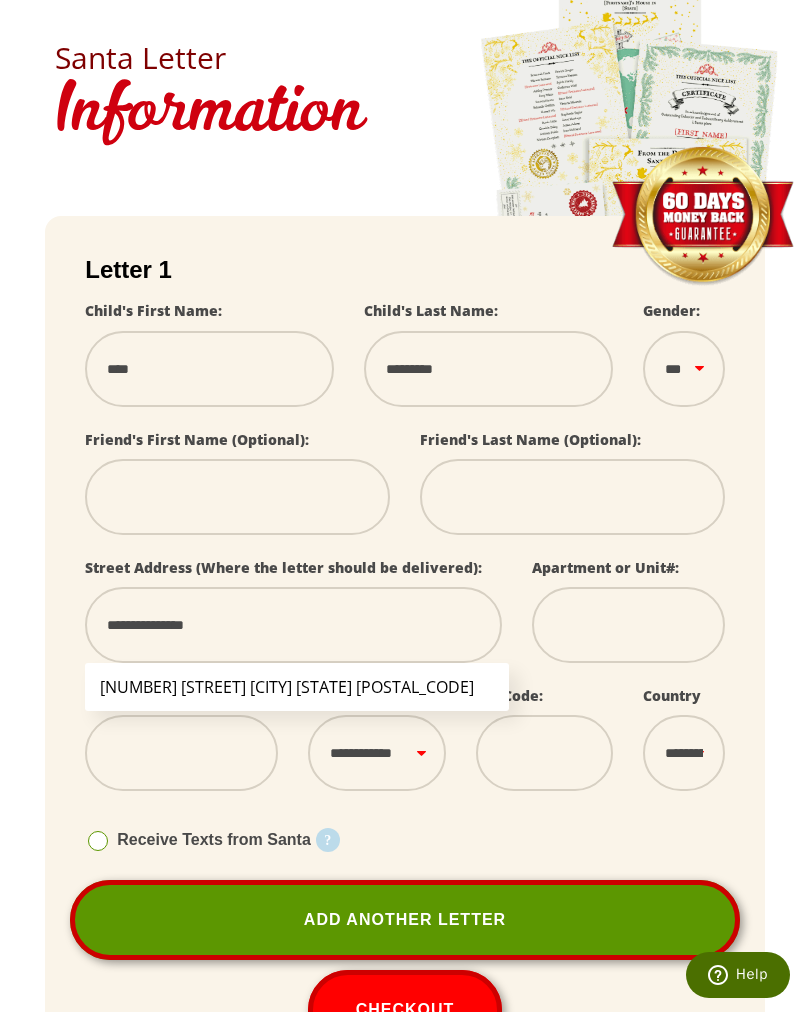 select 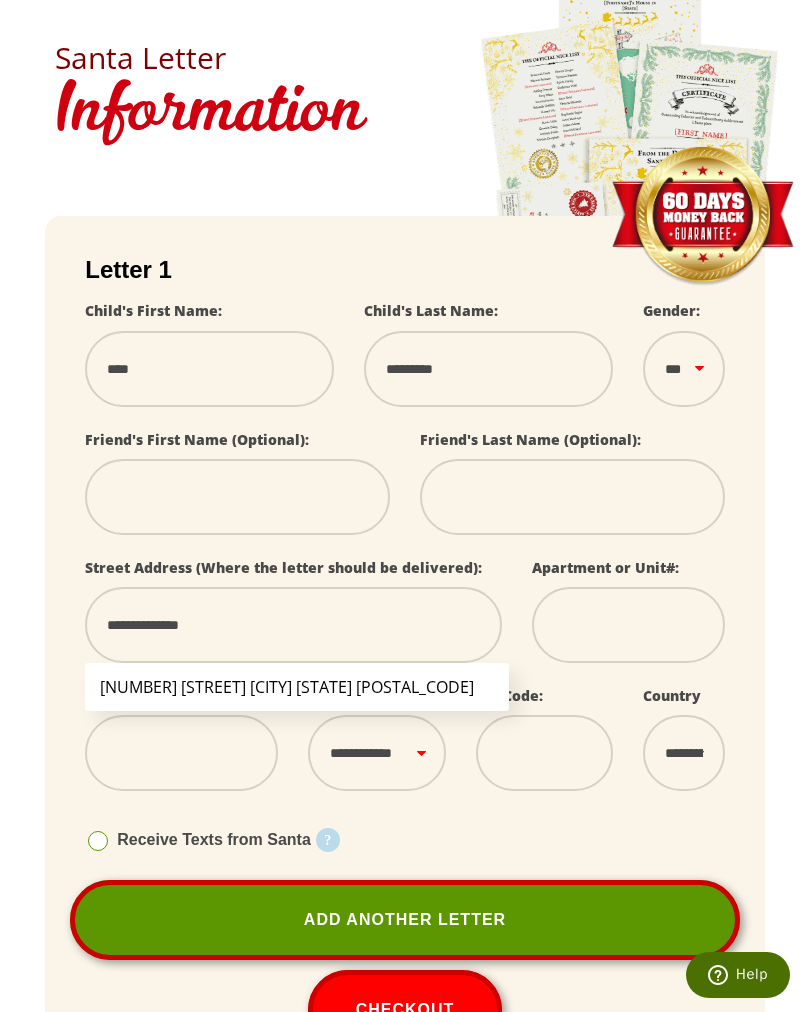 select 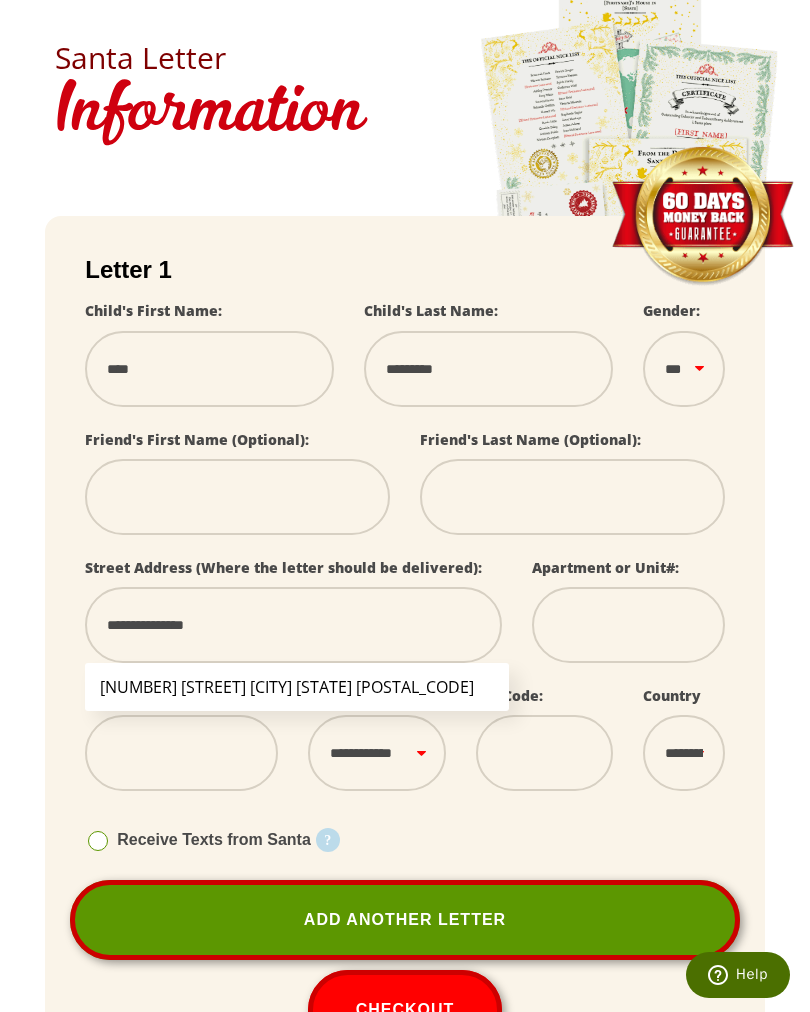 select 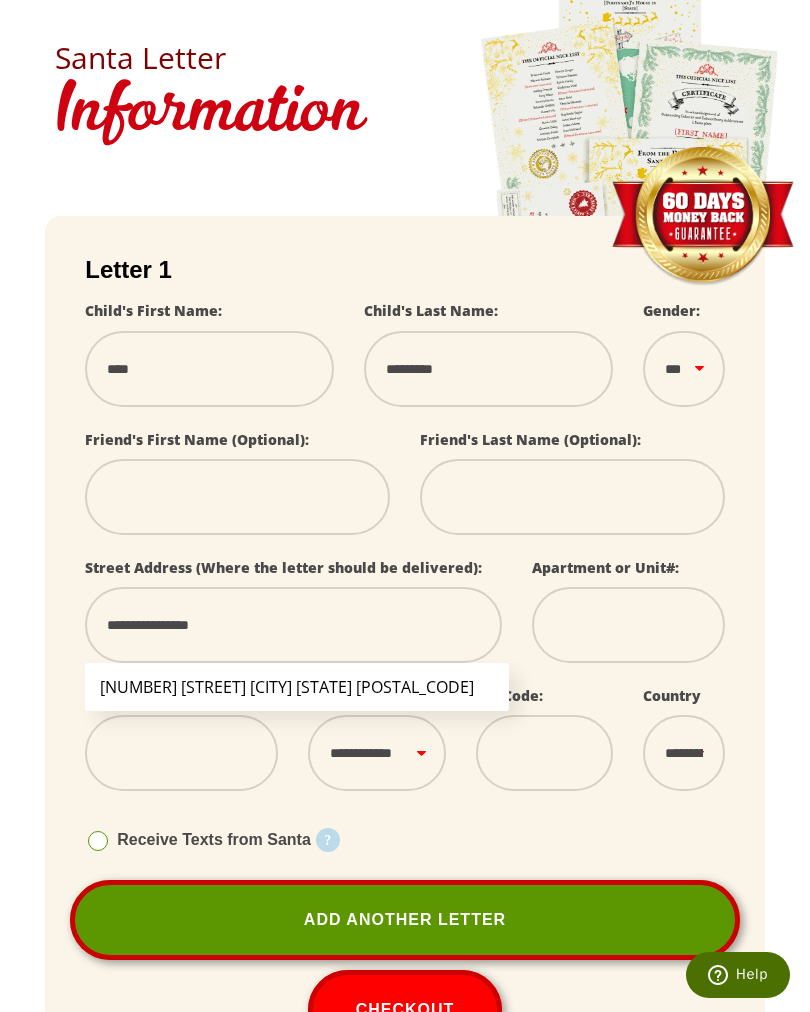 type on "**********" 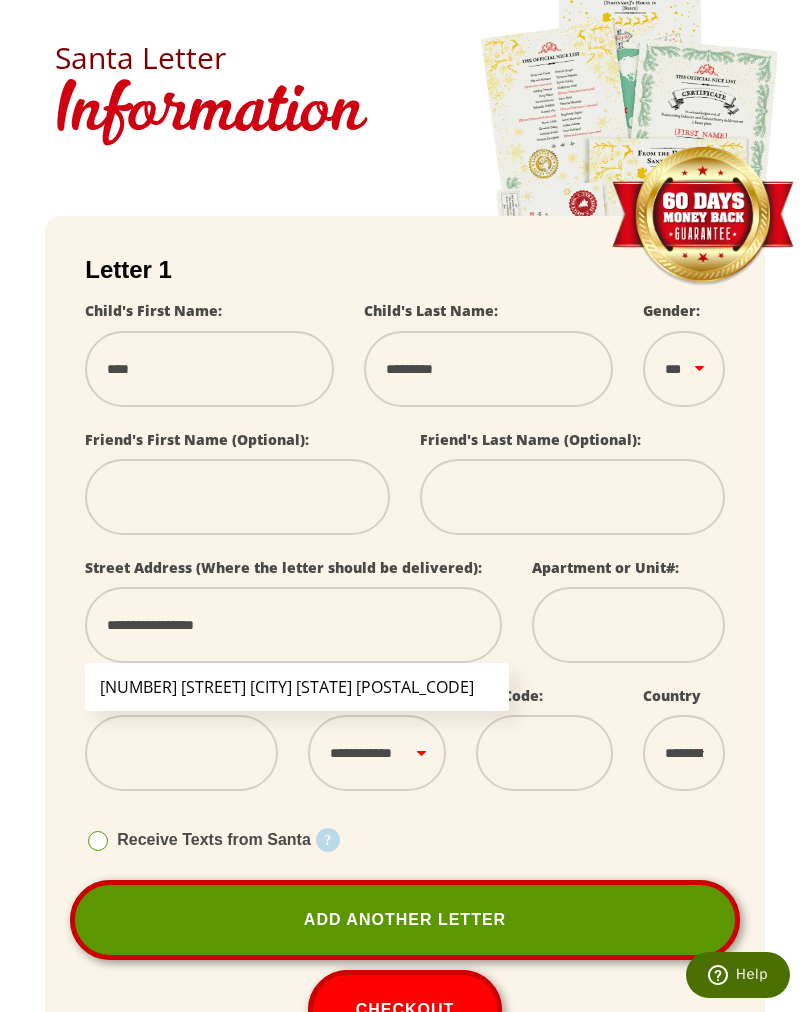 type on "**********" 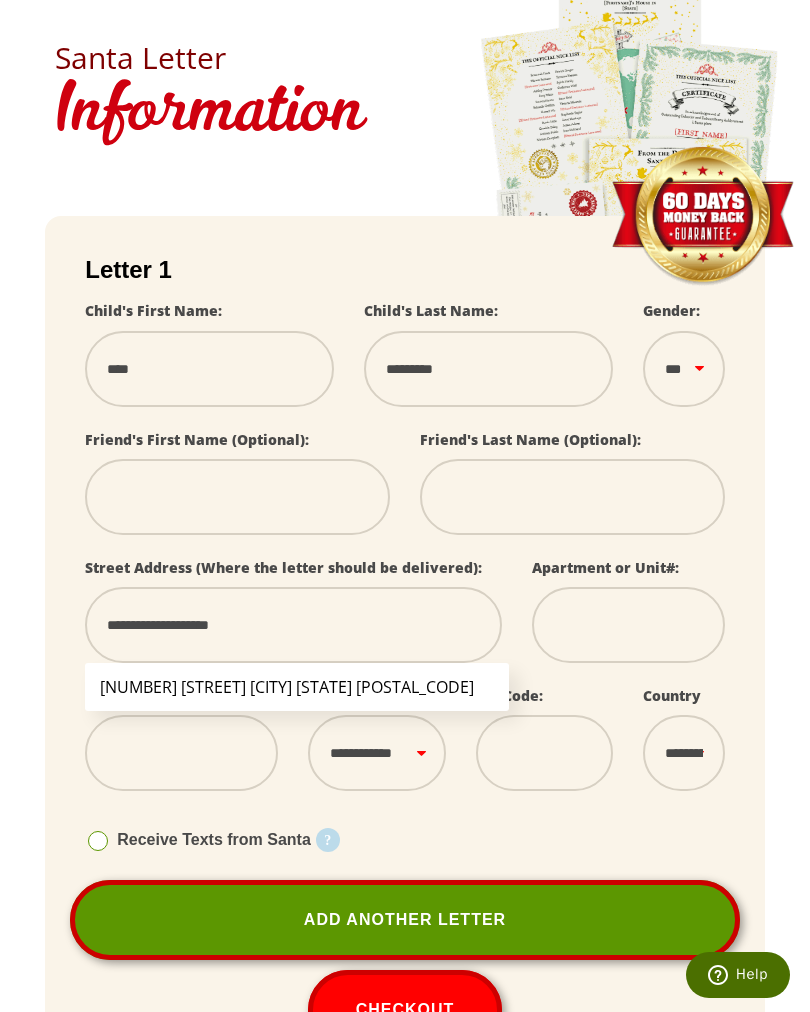 type on "**********" 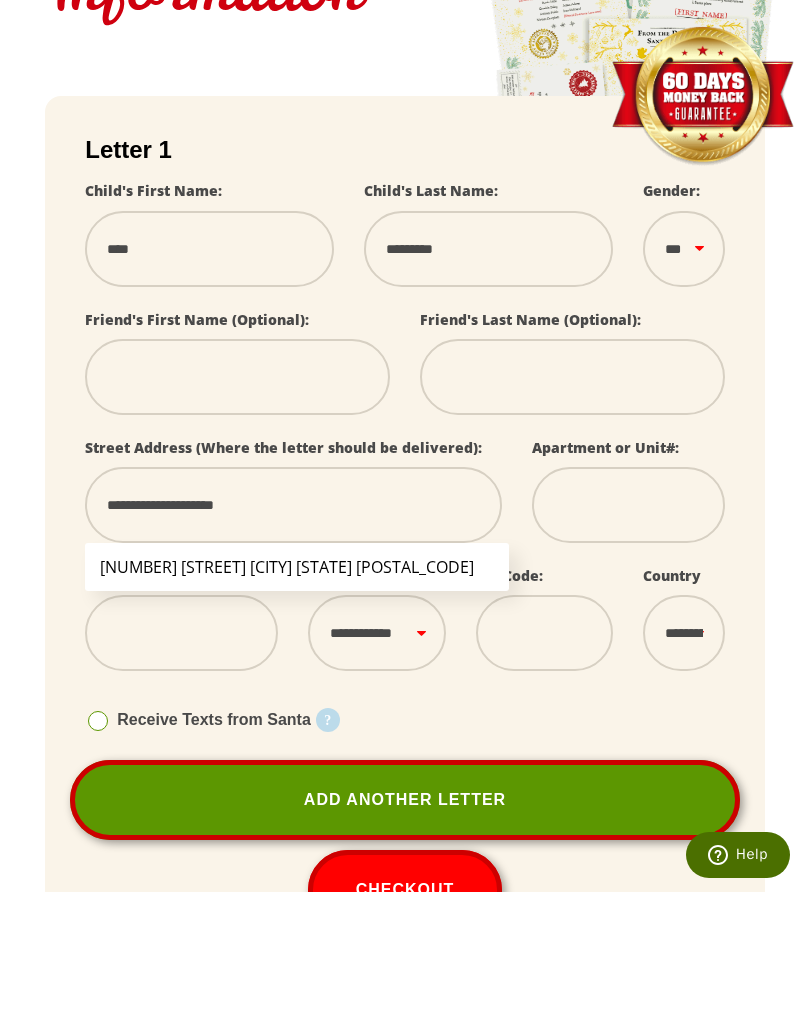 click on "1476 Alberton Cir Lincoln
CA 95648" at bounding box center [297, 687] 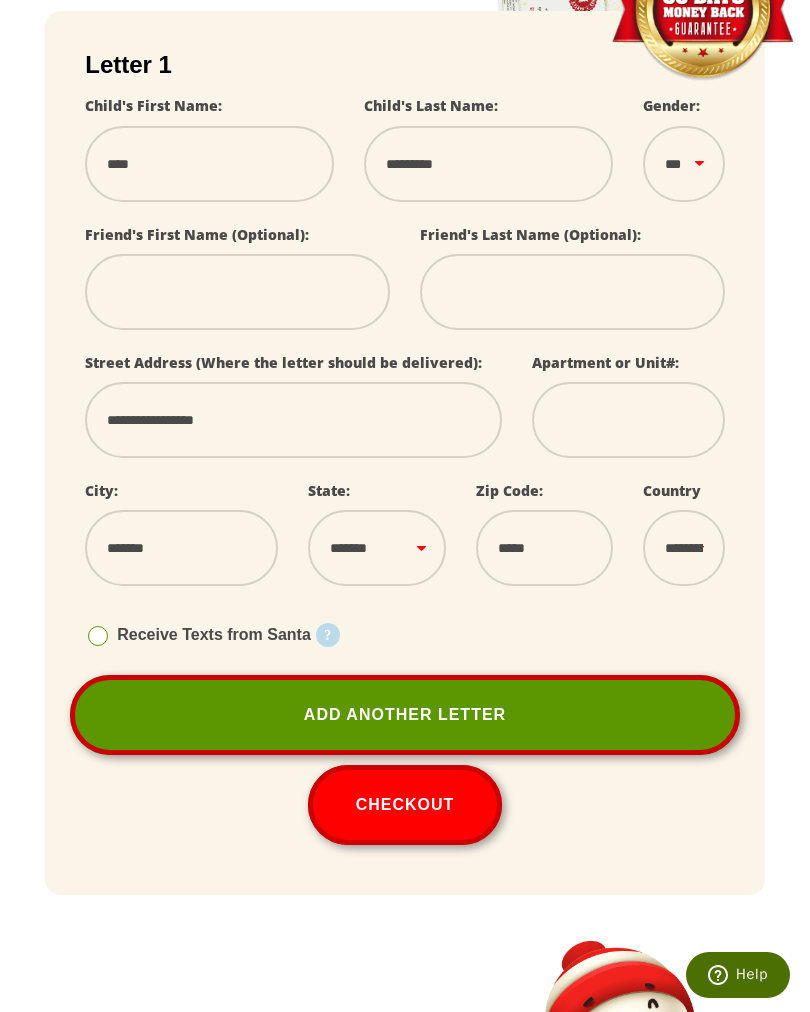 scroll, scrollTop: 308, scrollLeft: 0, axis: vertical 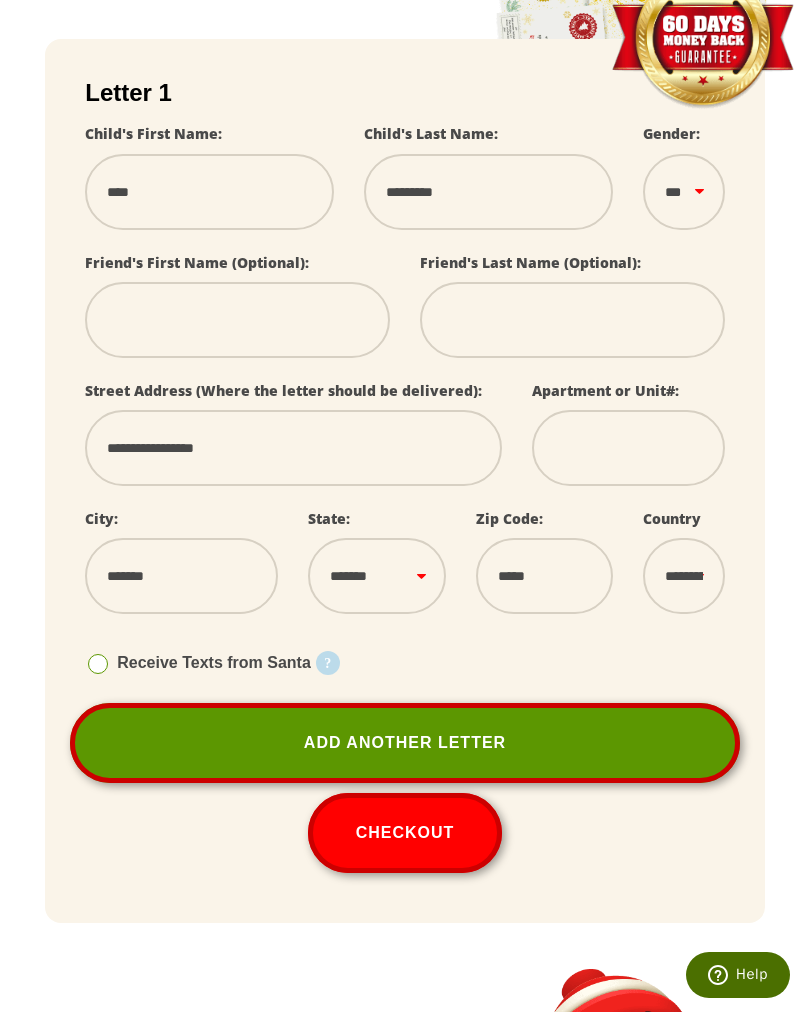 click at bounding box center [237, 320] 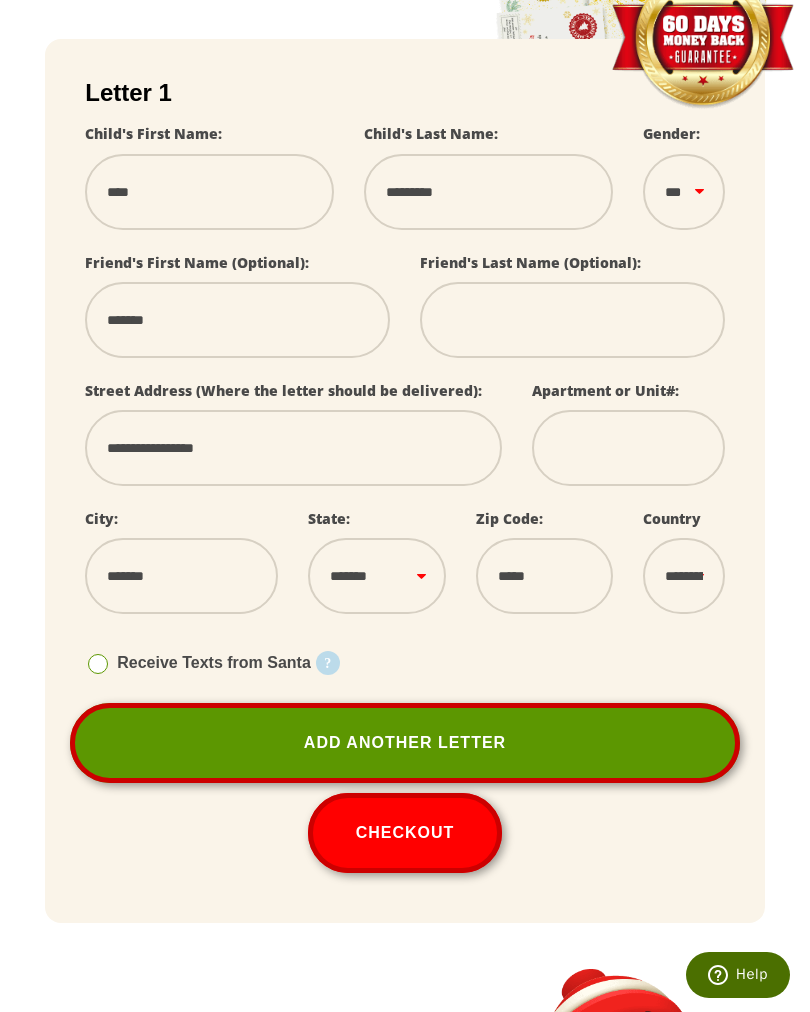 type on "*******" 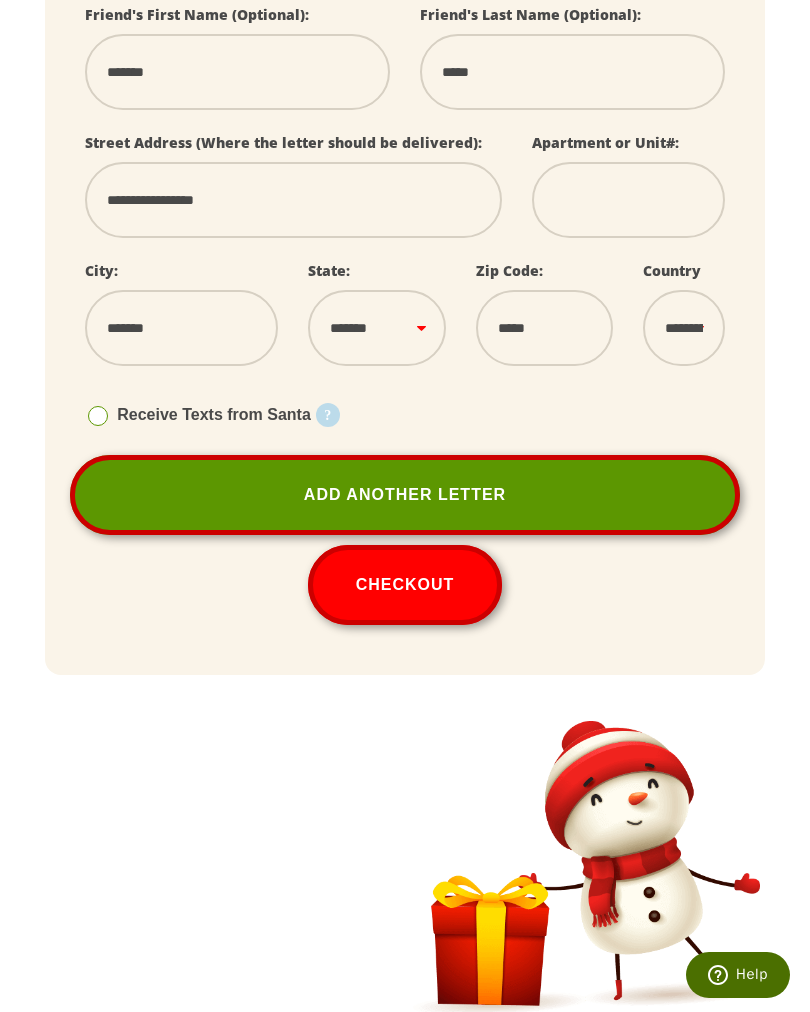 scroll, scrollTop: 403, scrollLeft: 0, axis: vertical 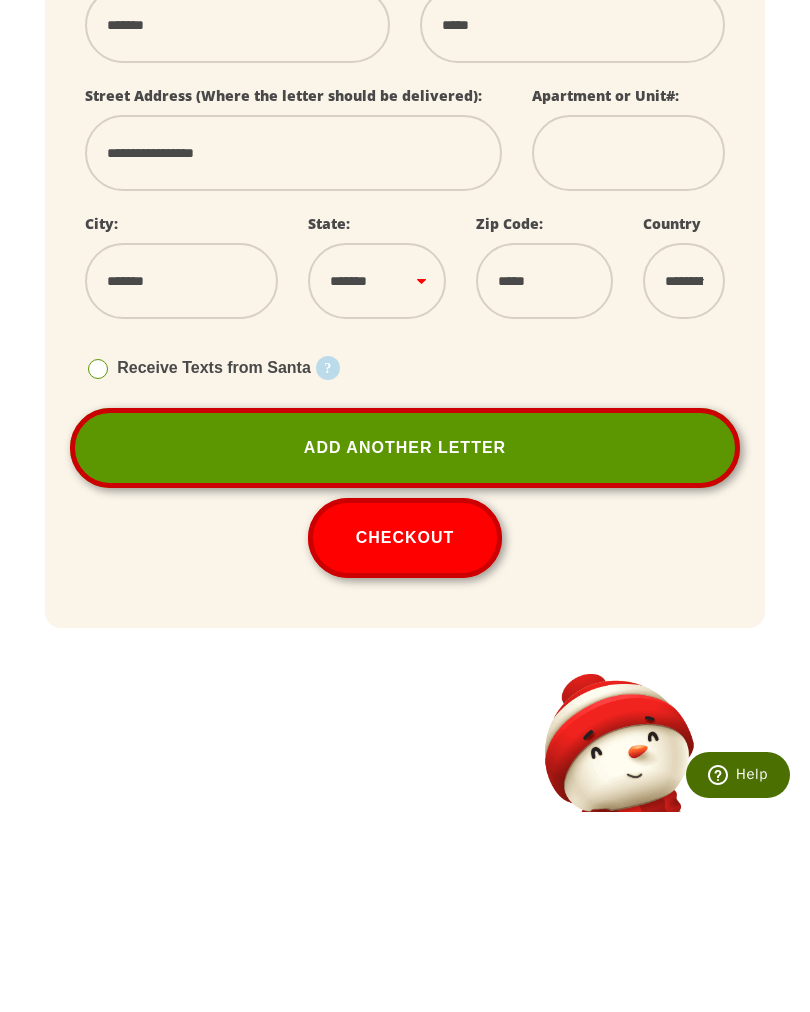 type on "*****" 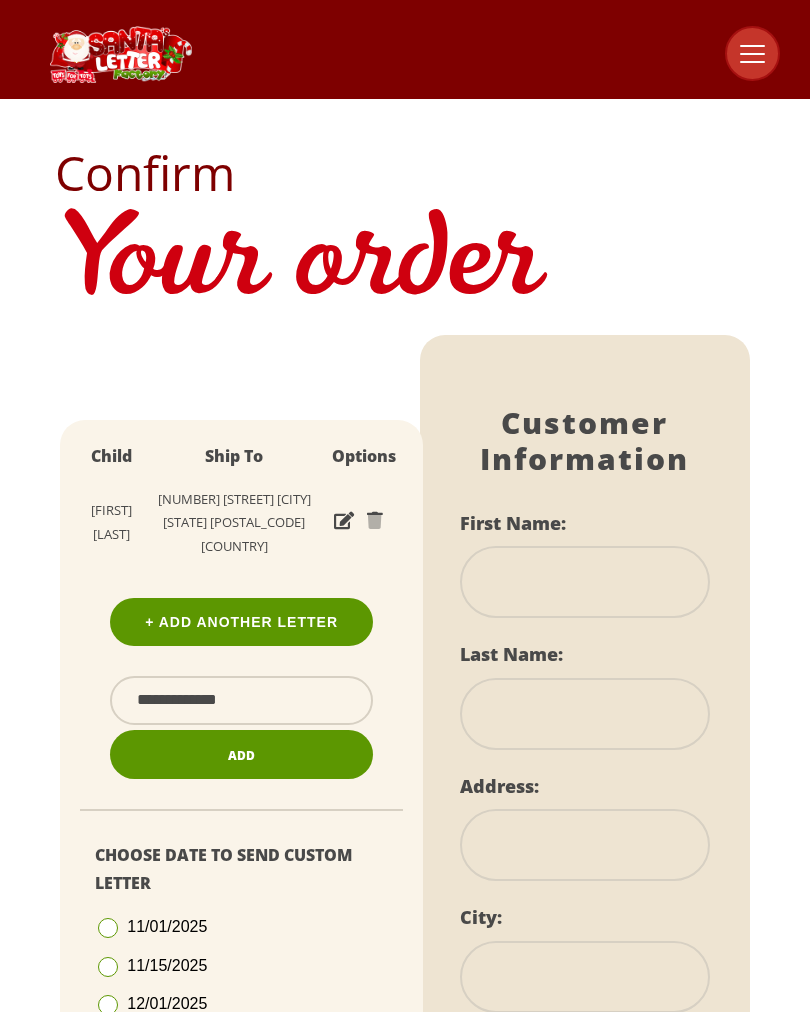 scroll, scrollTop: 0, scrollLeft: 0, axis: both 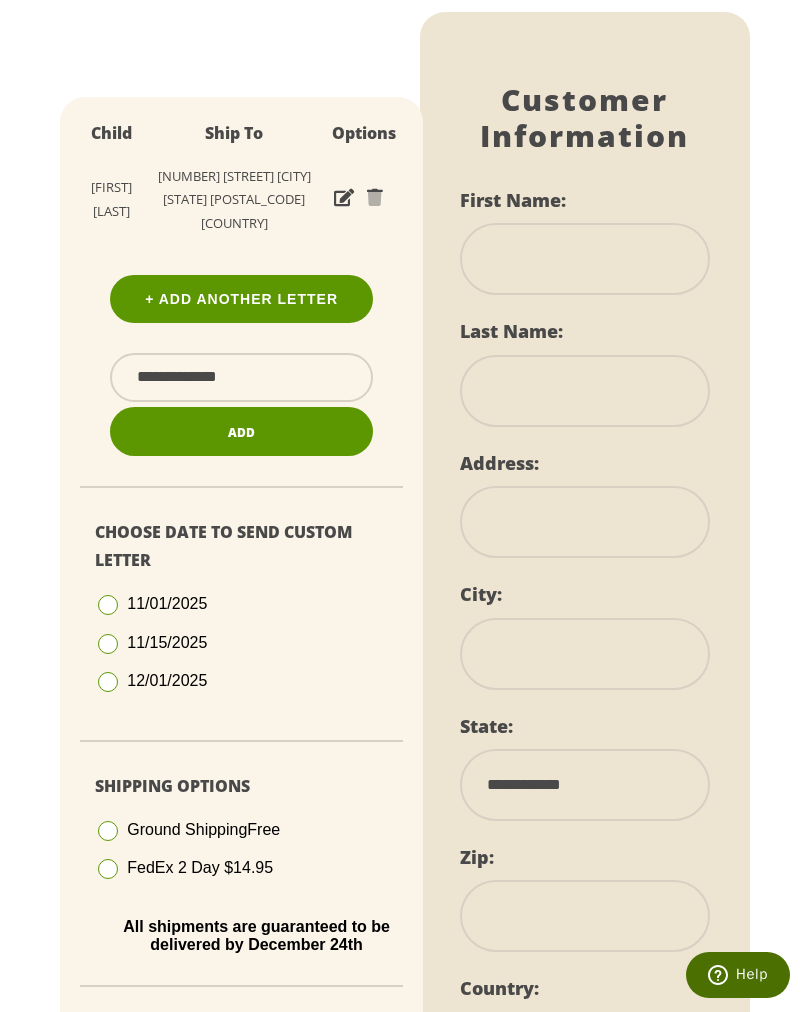 click at bounding box center (108, 682) 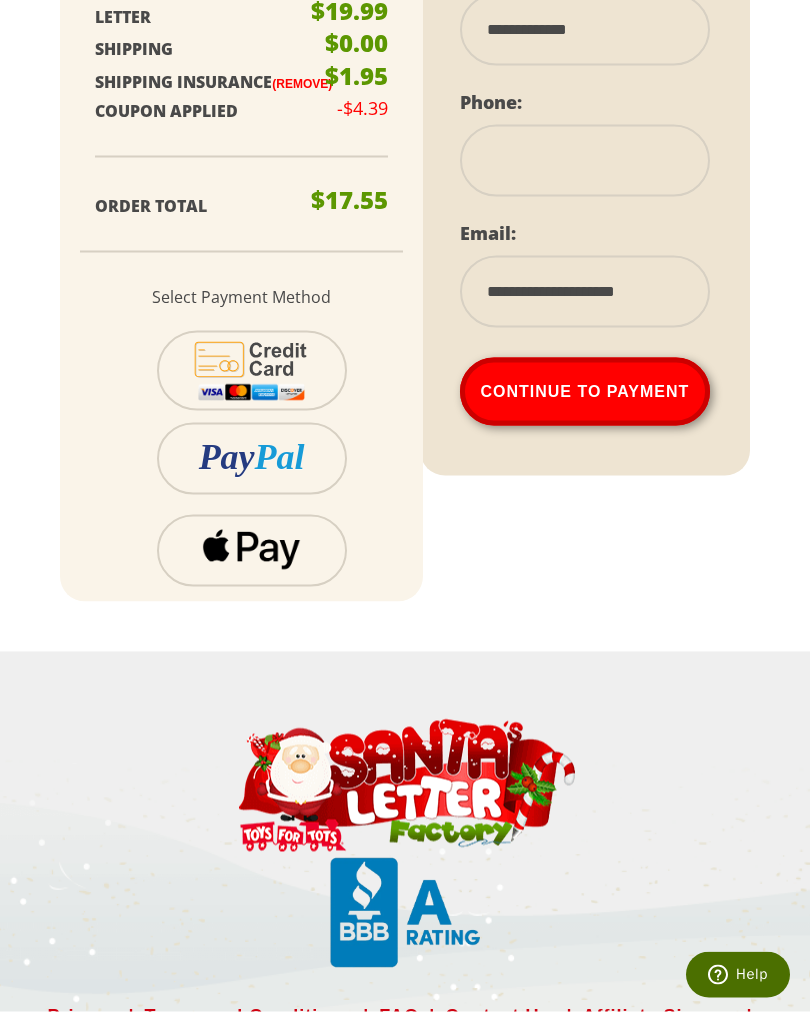 scroll, scrollTop: 1342, scrollLeft: 0, axis: vertical 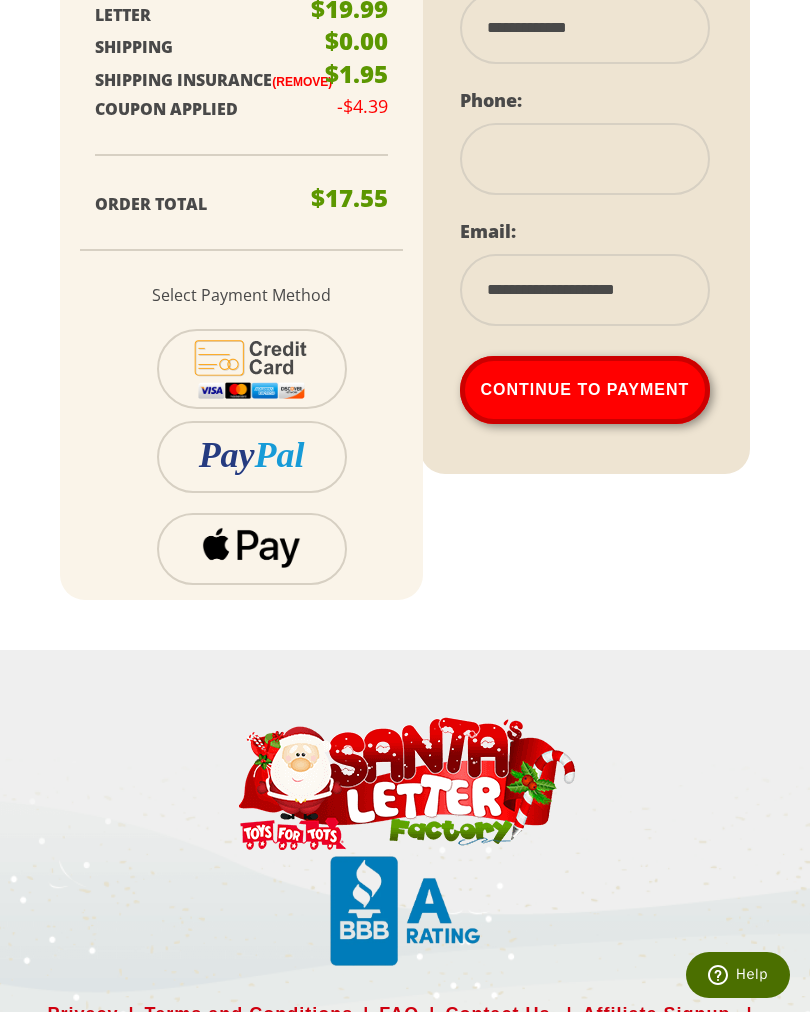 click at bounding box center [251, 369] 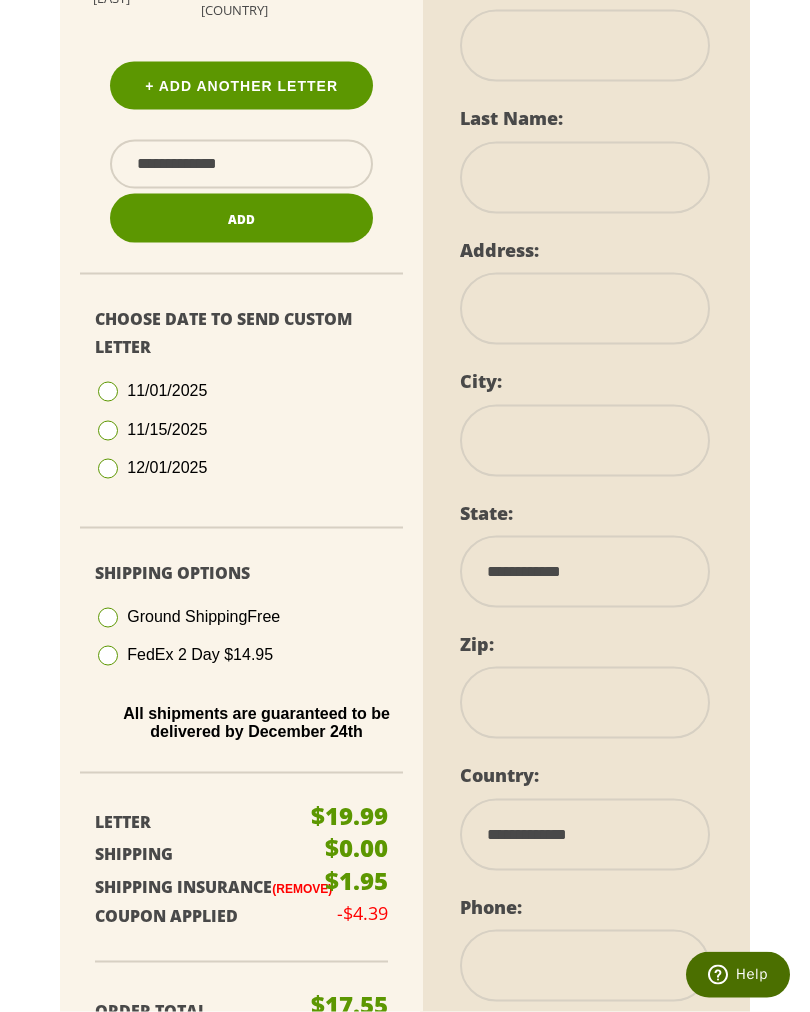 scroll, scrollTop: 335, scrollLeft: 0, axis: vertical 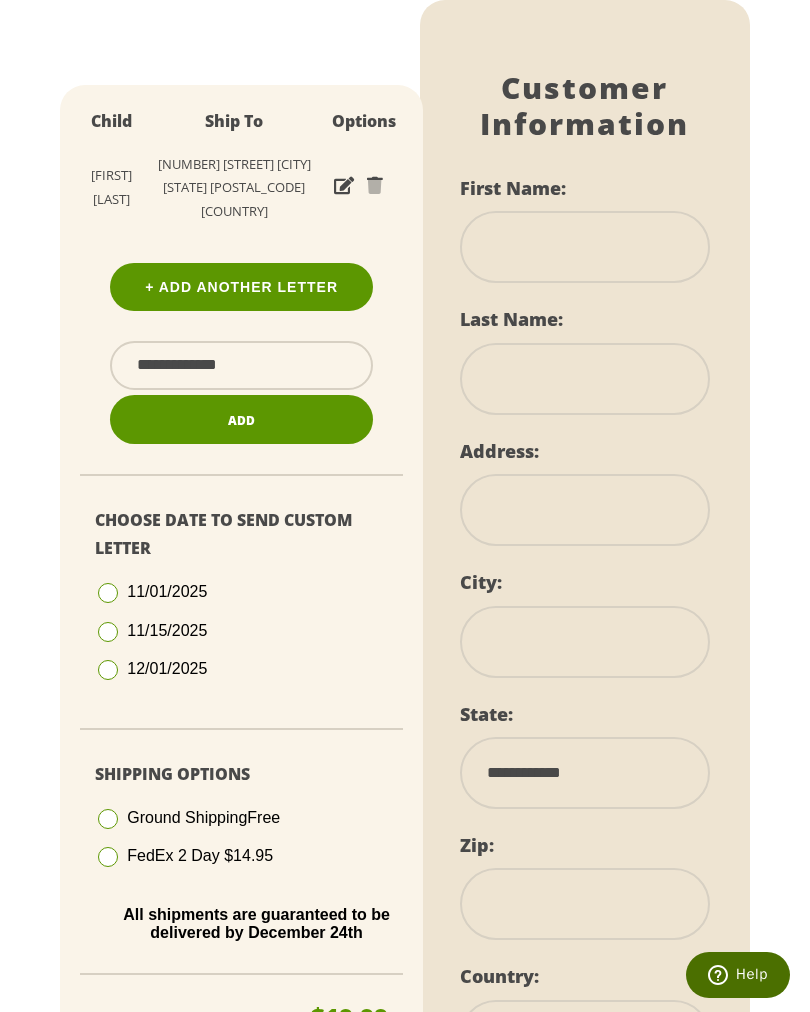 click at bounding box center [585, 247] 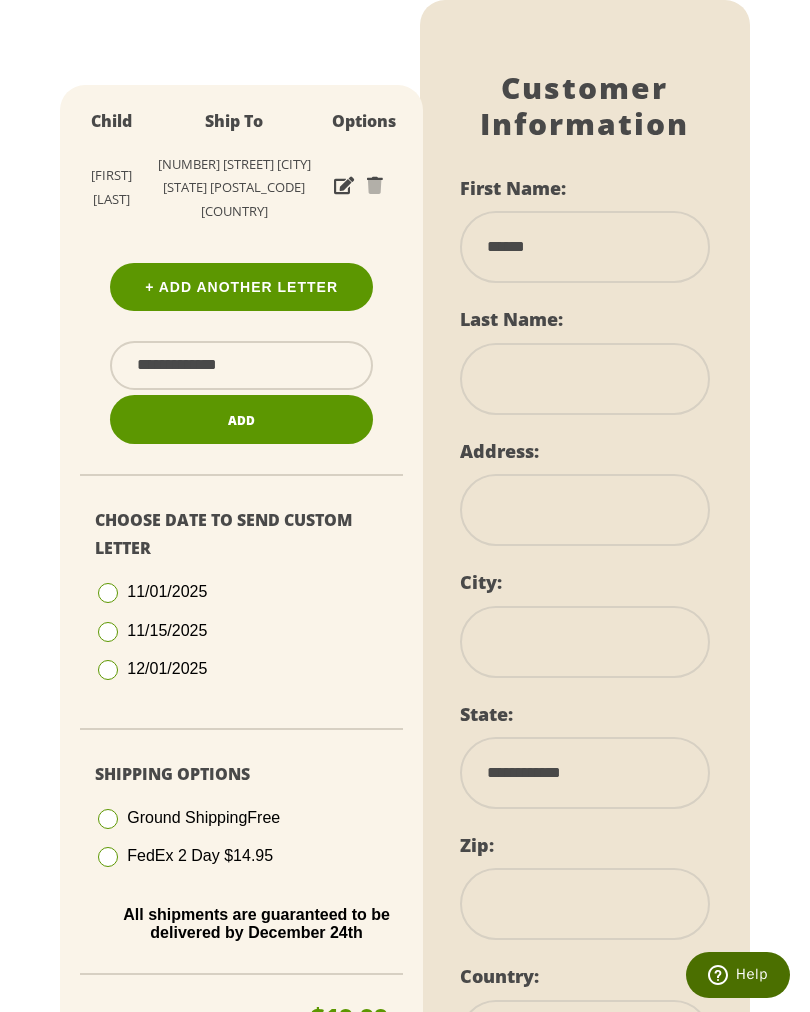 type on "*********" 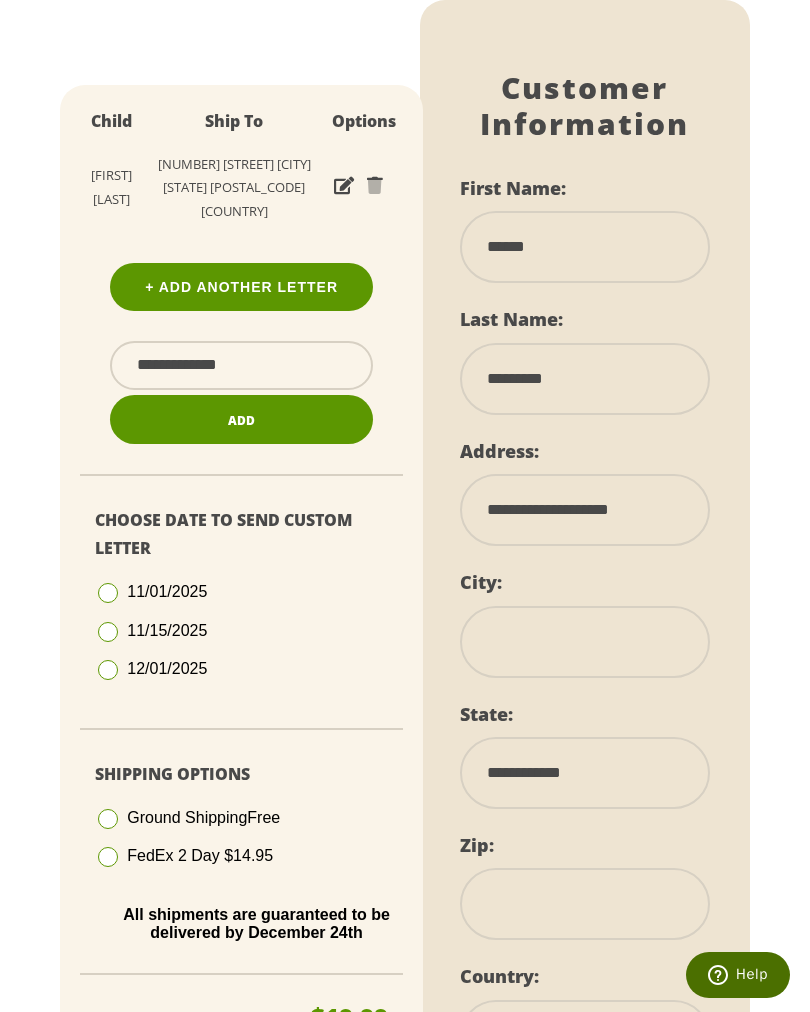 type on "**********" 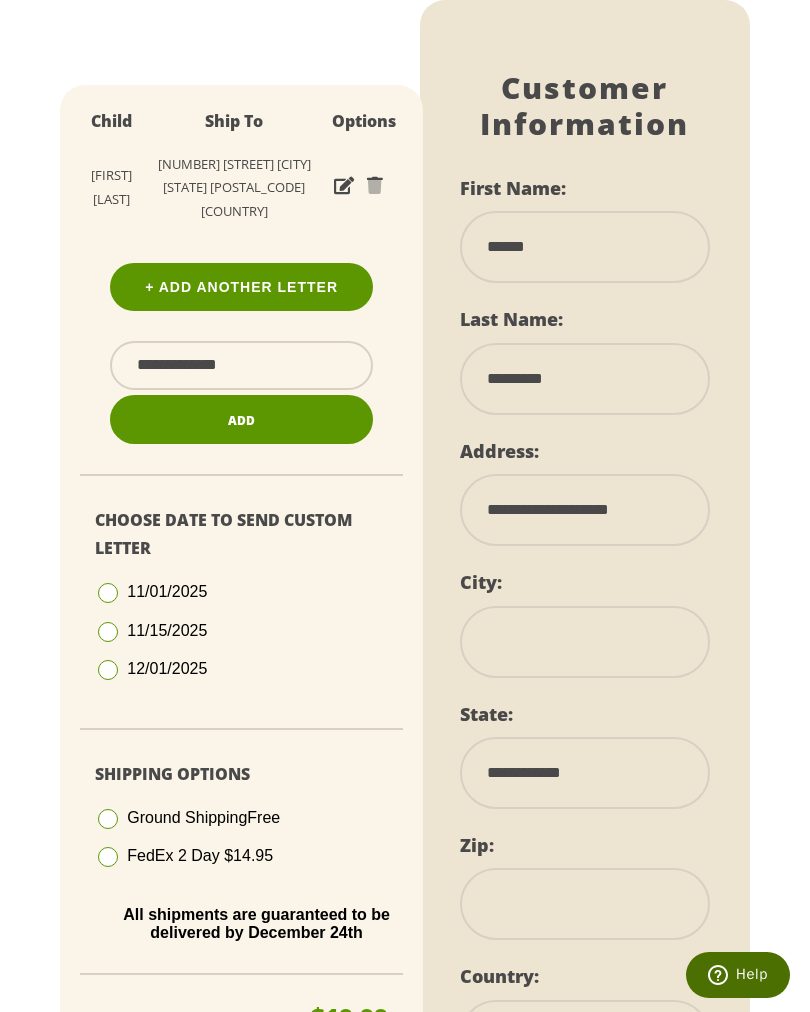 click at bounding box center (585, 642) 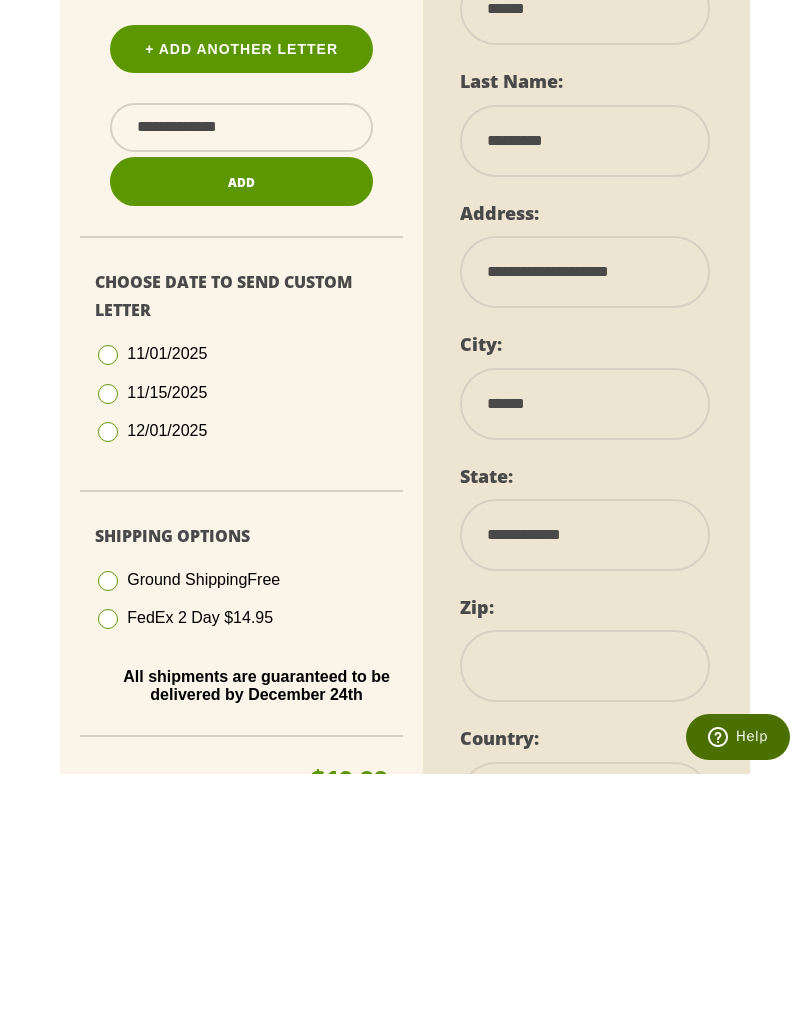 type on "******" 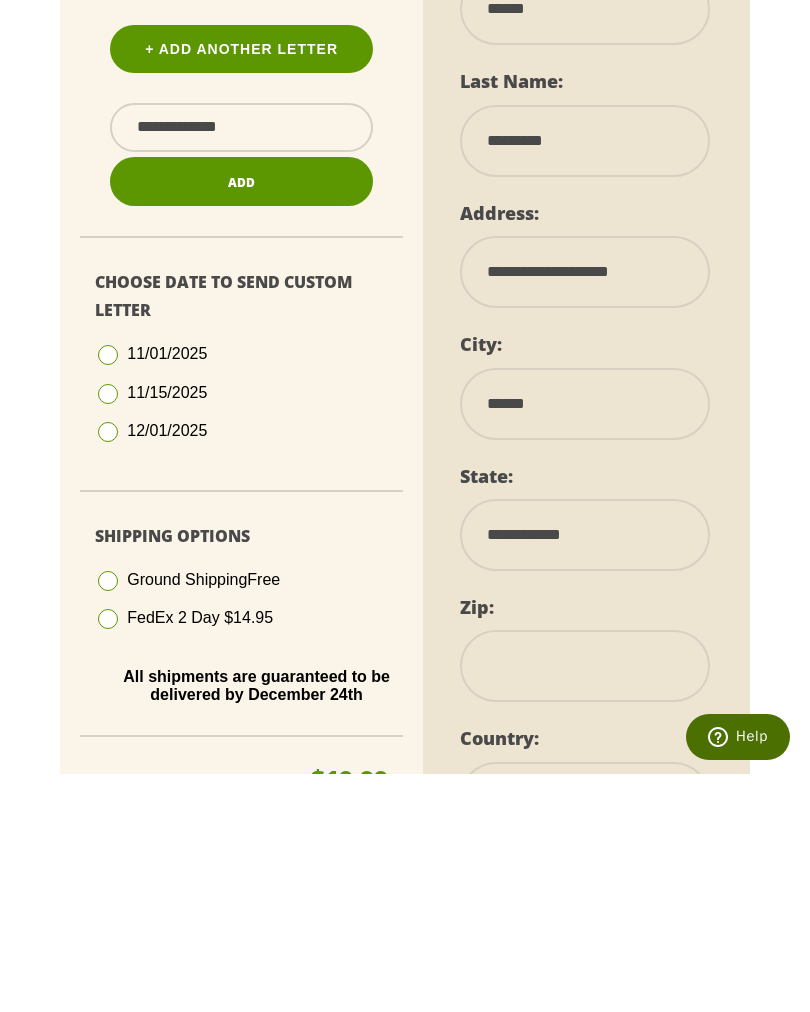 scroll, scrollTop: 573, scrollLeft: 0, axis: vertical 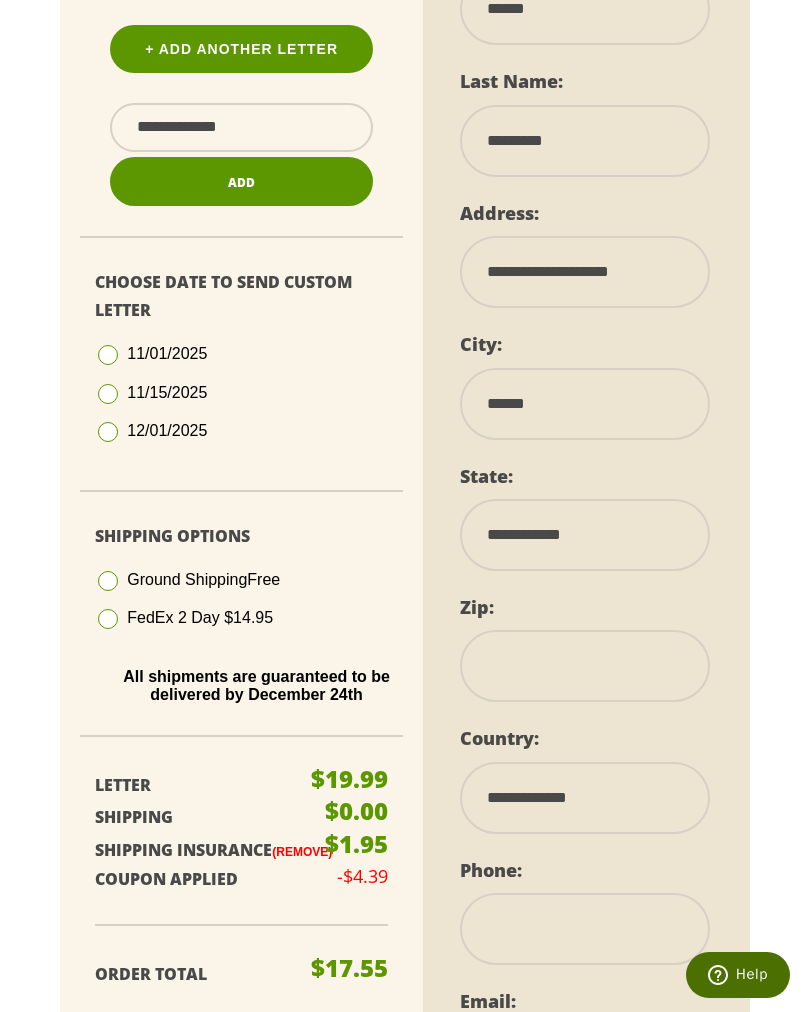 select on "**" 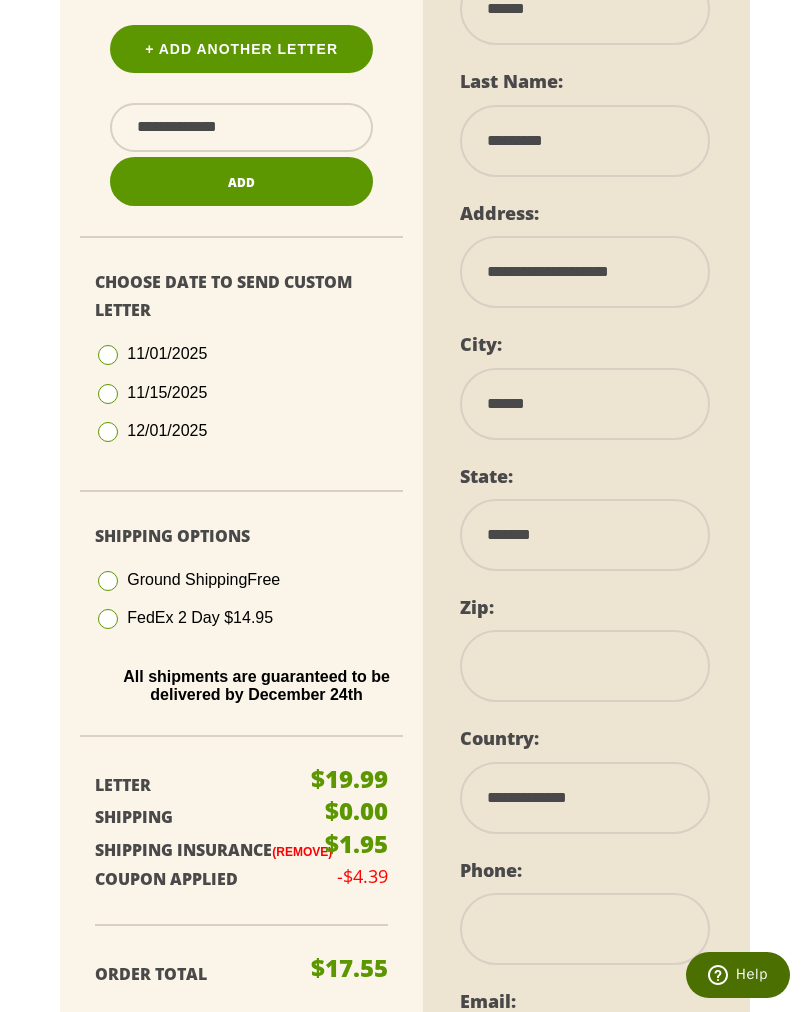click at bounding box center [585, 666] 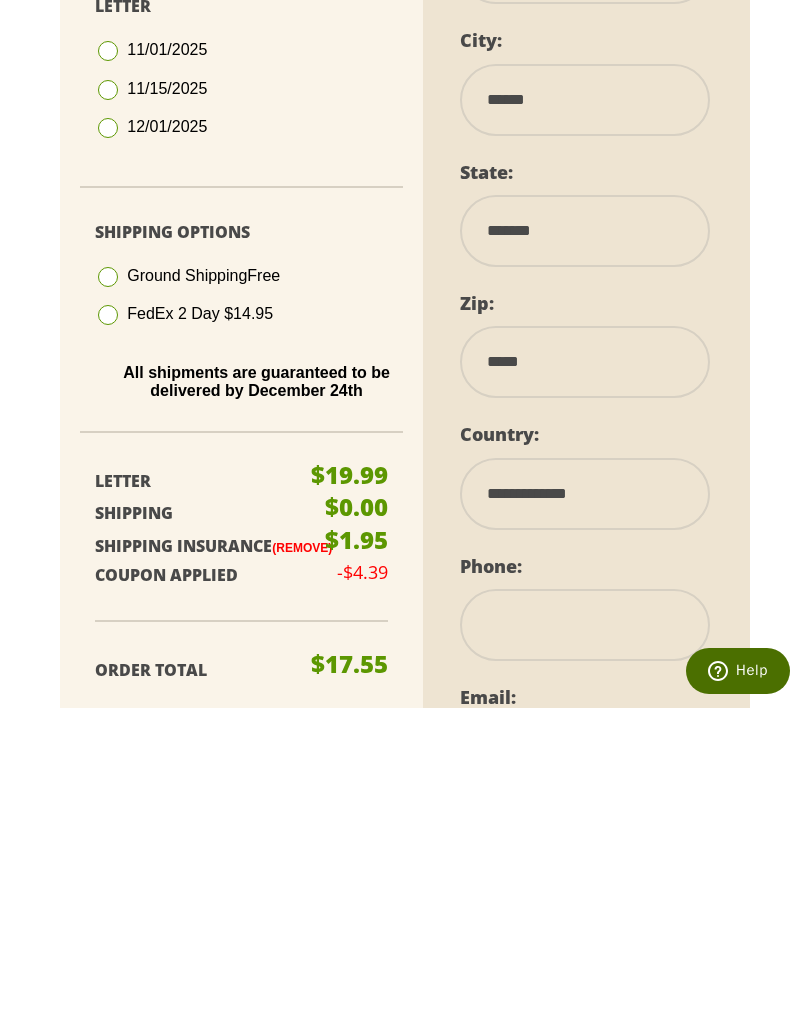 type on "*****" 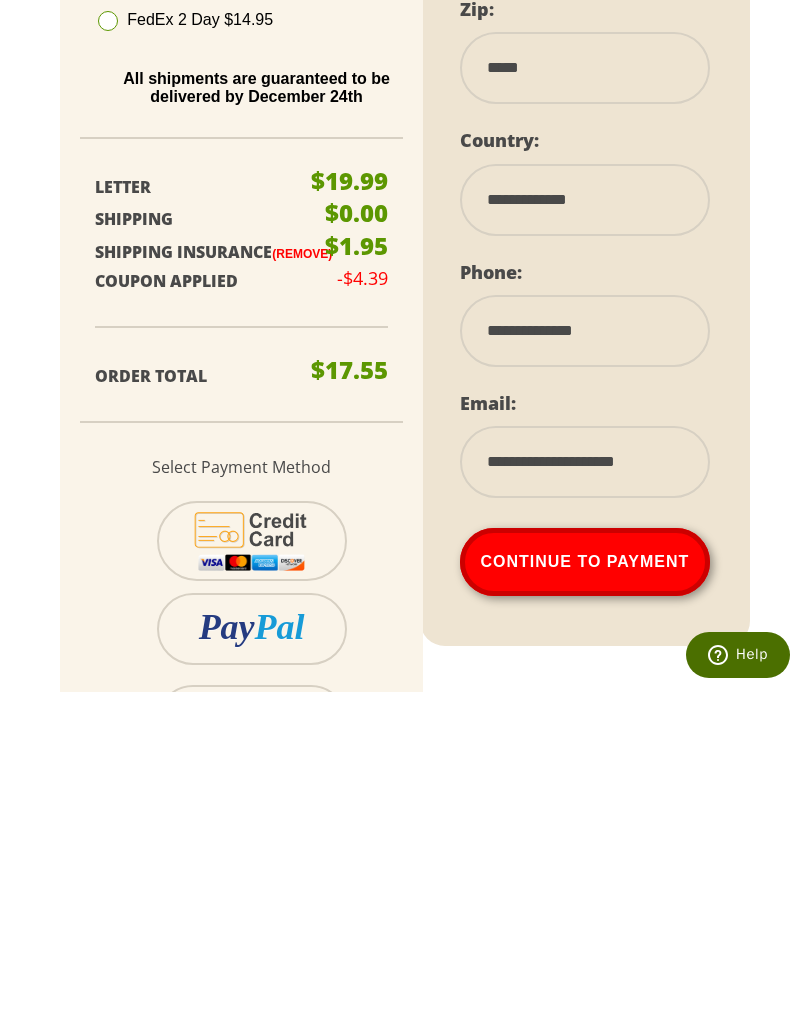 scroll, scrollTop: 879, scrollLeft: 0, axis: vertical 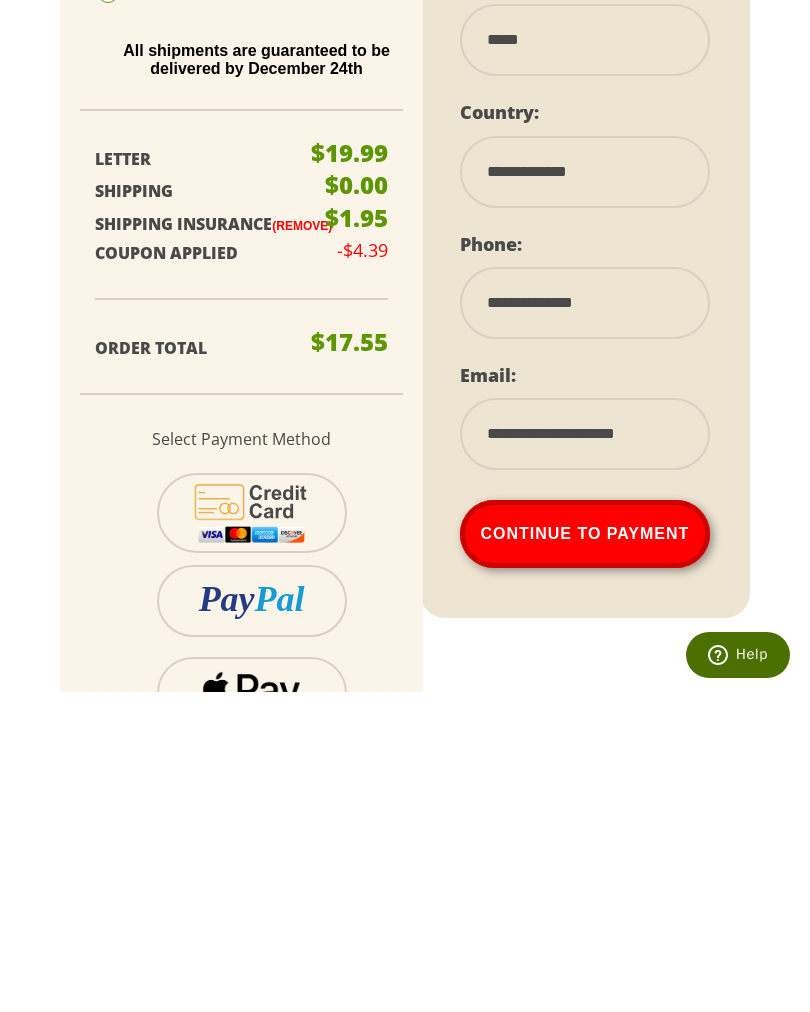 type on "**********" 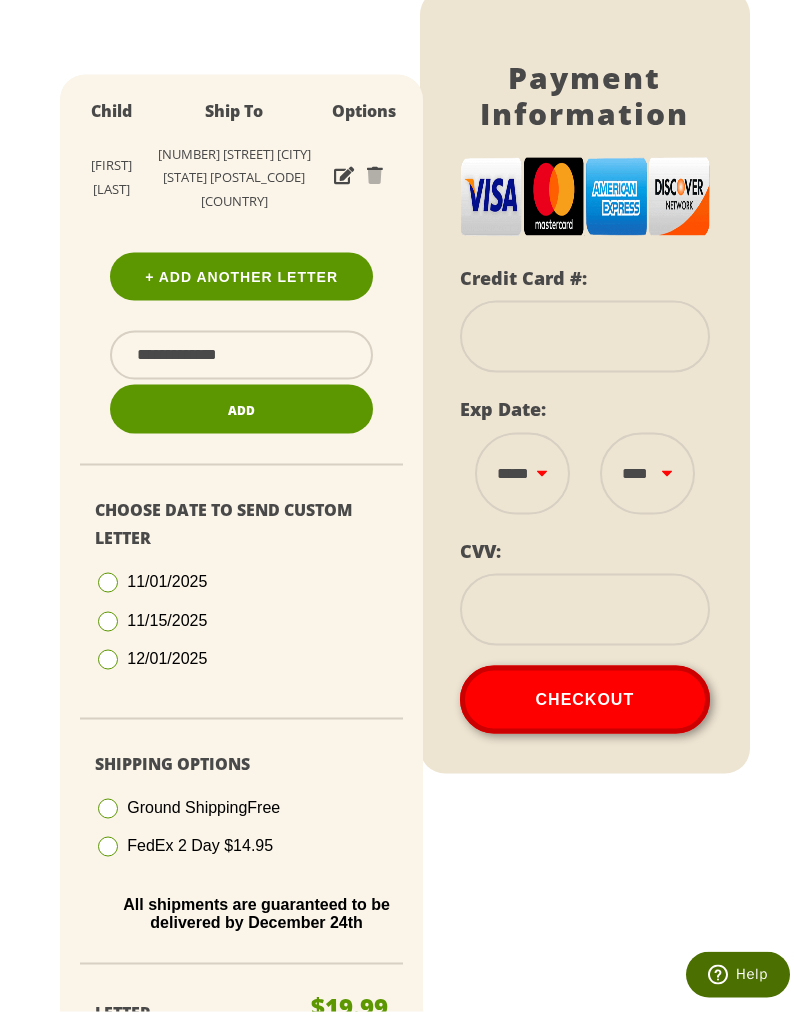 scroll, scrollTop: 321, scrollLeft: 0, axis: vertical 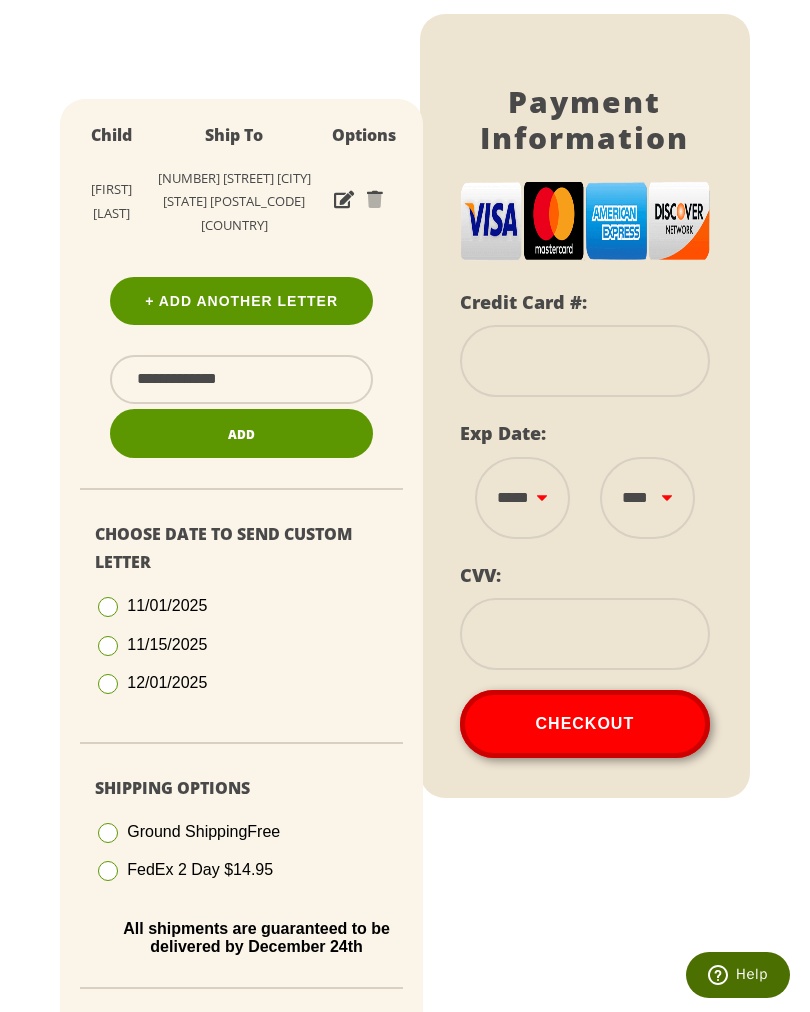 click at bounding box center (585, 361) 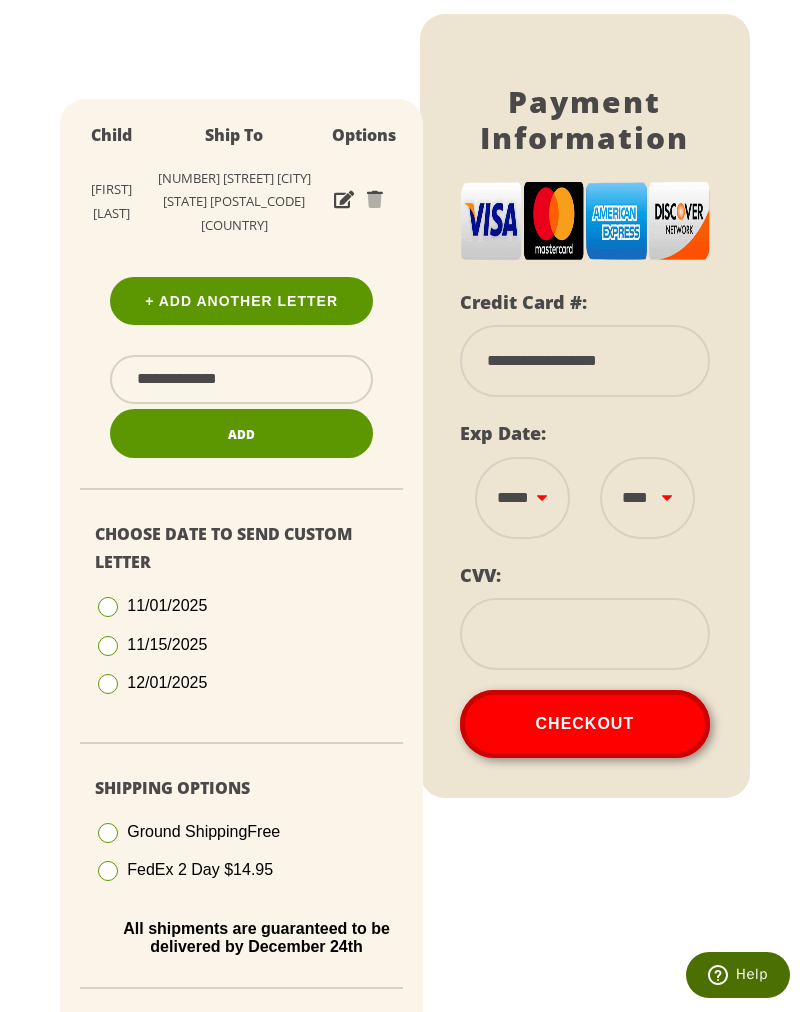 type on "**********" 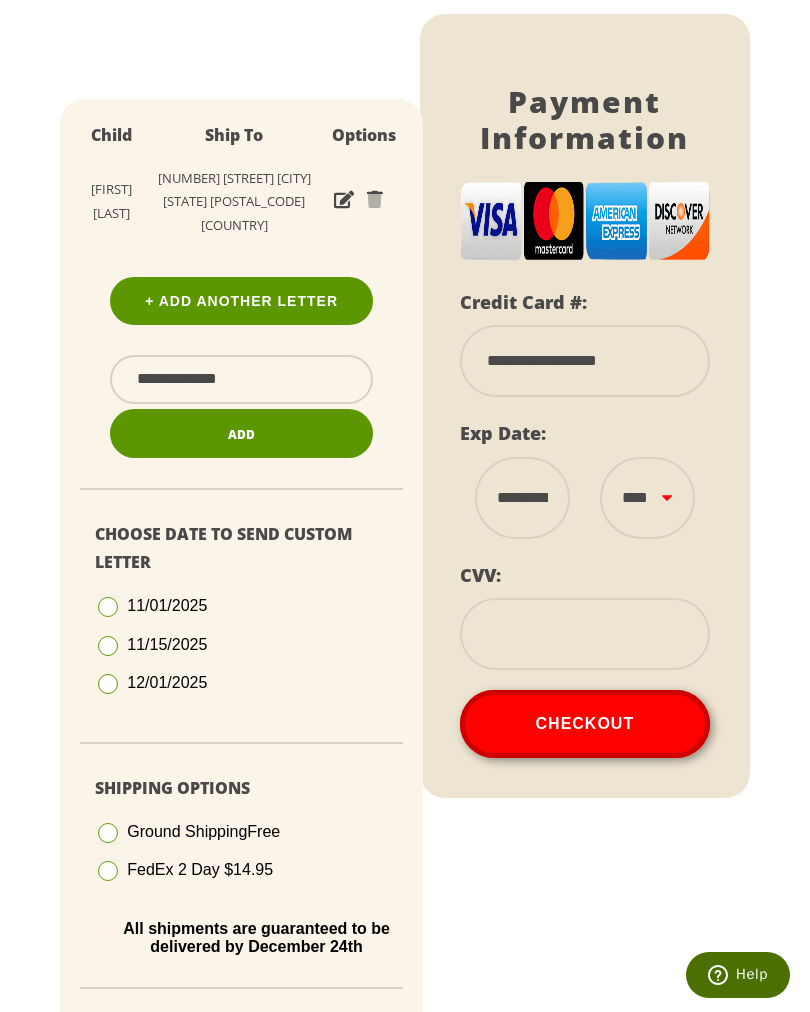 click on "****   ****   ****   ****   ****   ****   ****   ****   ****   ****   ****   ****   ****" at bounding box center (647, 498) 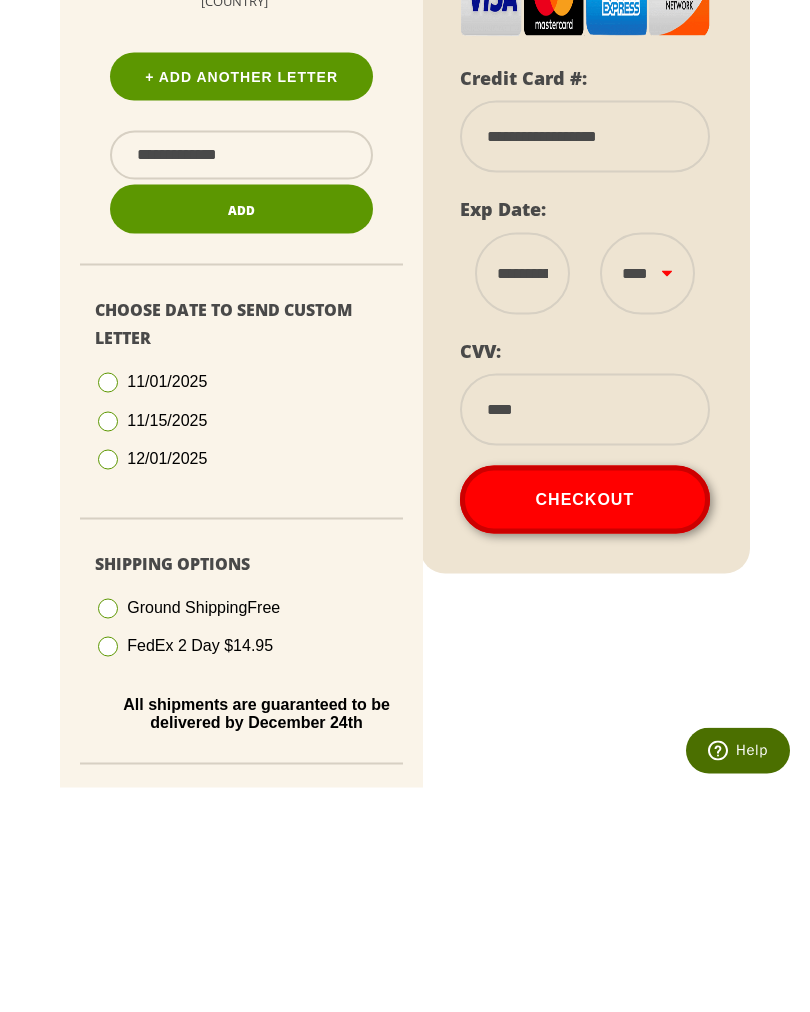 type on "****" 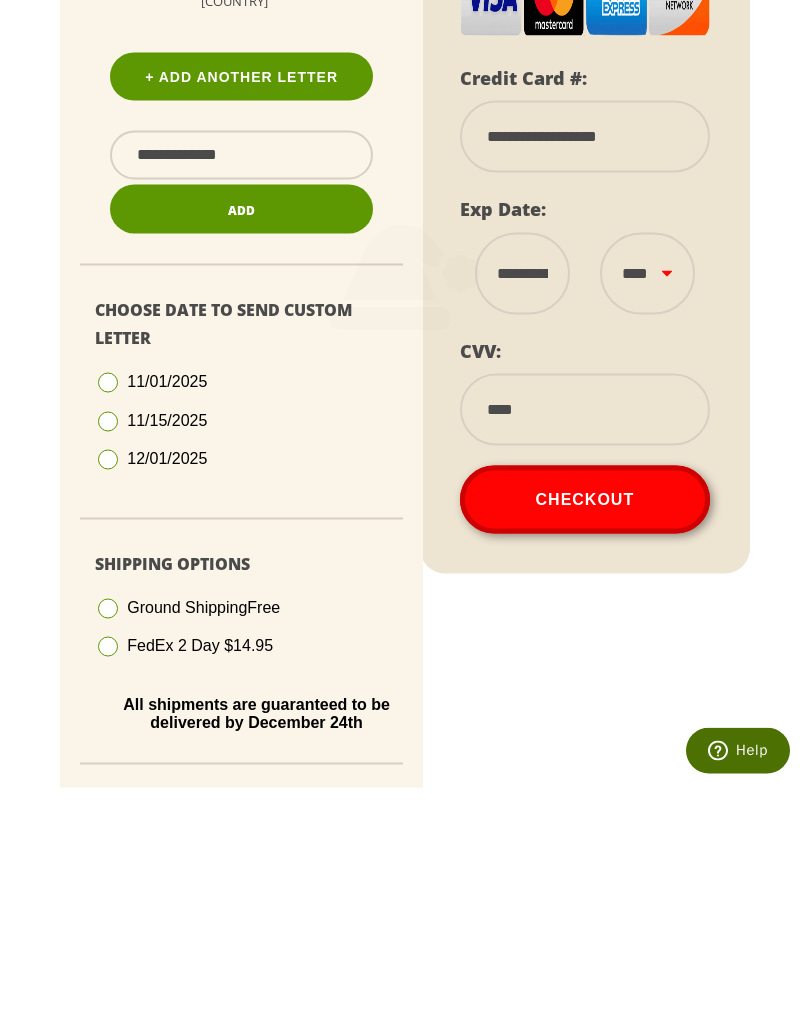 scroll, scrollTop: 546, scrollLeft: 0, axis: vertical 